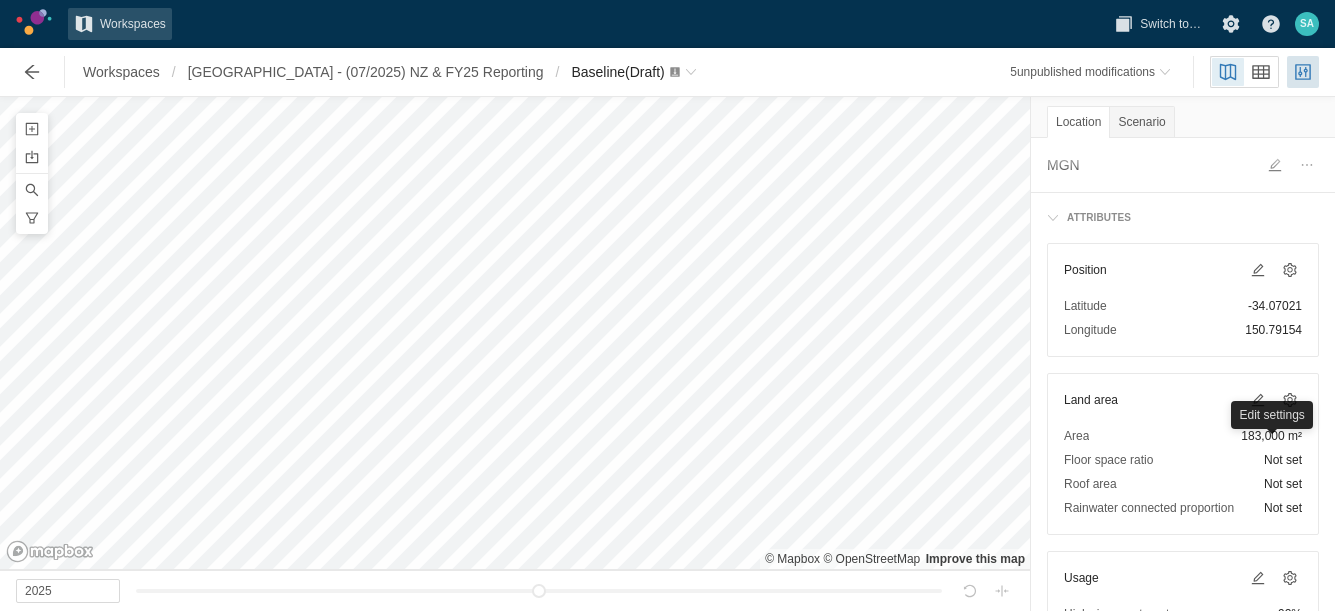 scroll, scrollTop: 0, scrollLeft: 0, axis: both 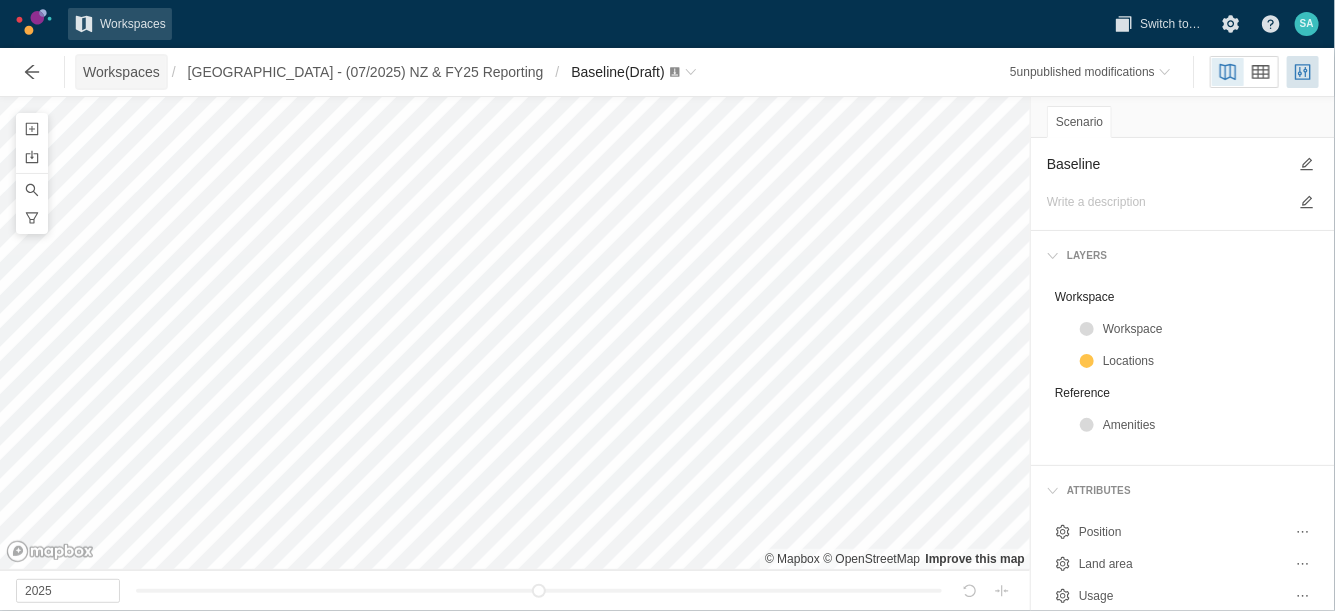 click on "Workspaces" at bounding box center (121, 72) 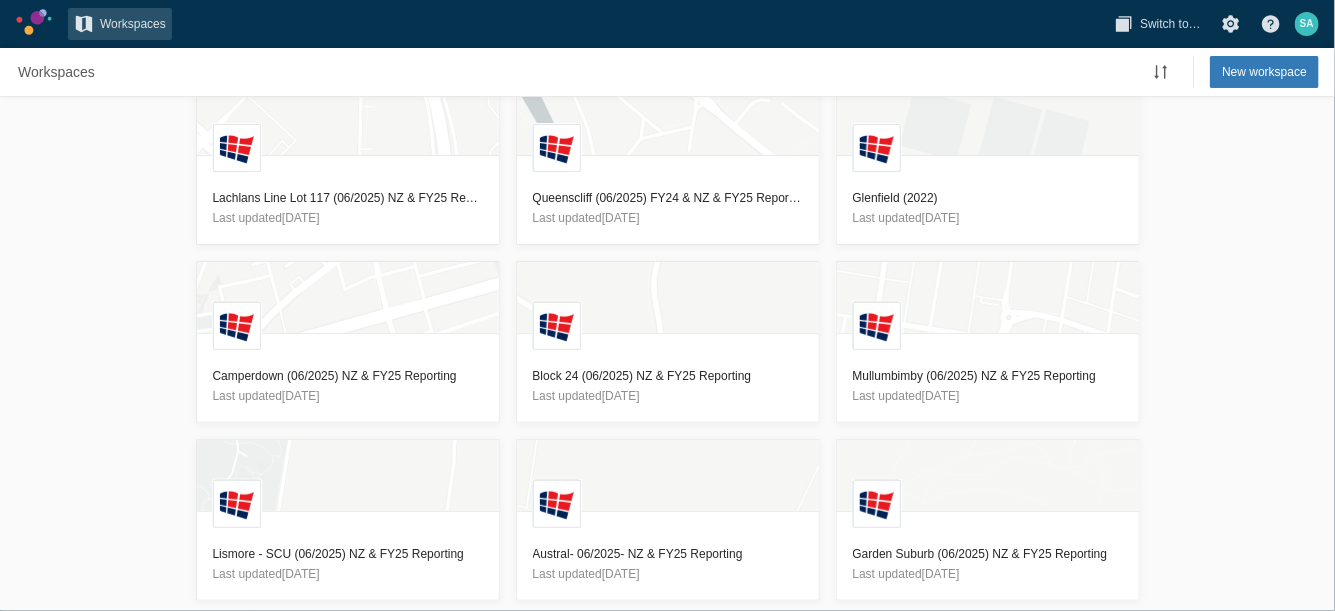 scroll, scrollTop: 0, scrollLeft: 0, axis: both 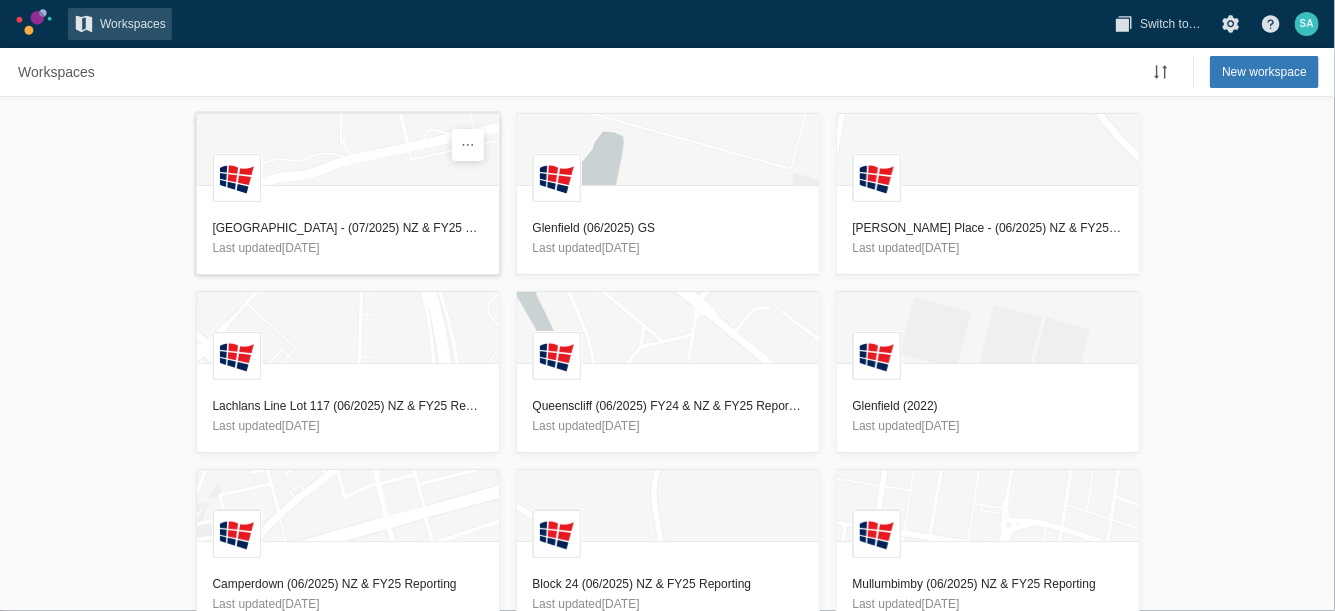 click on "[GEOGRAPHIC_DATA] - (07/2025) NZ & FY25 Reporting" at bounding box center [348, 228] 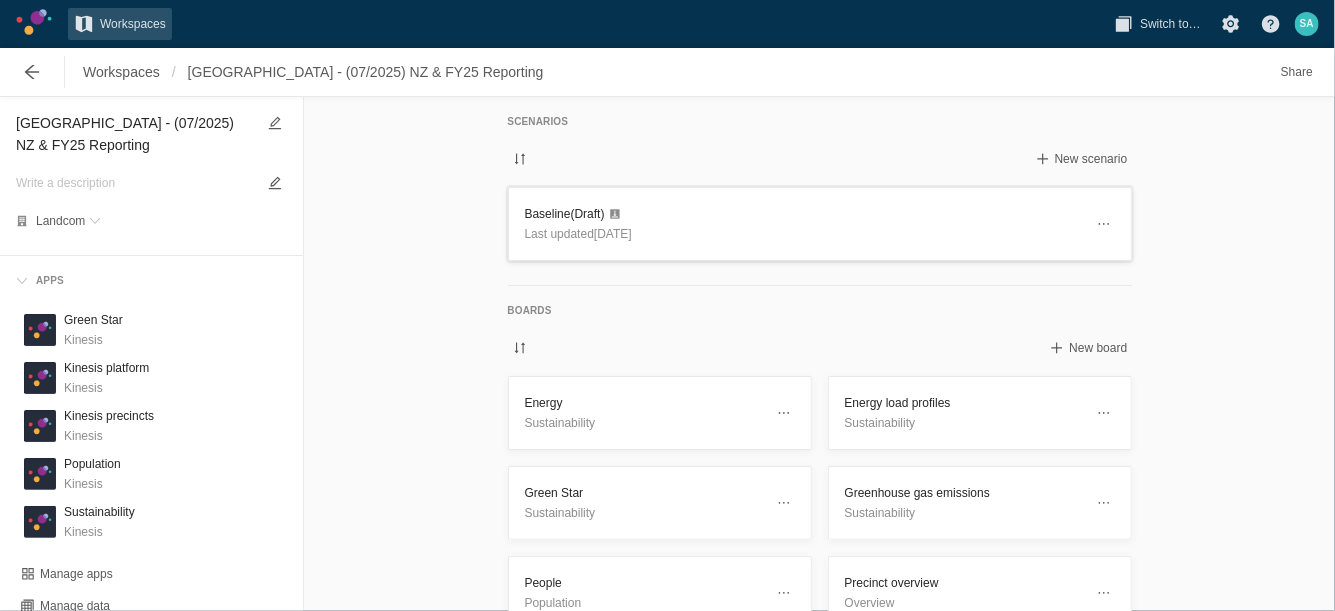 click on "Baseline  (Draft)" at bounding box center [804, 214] 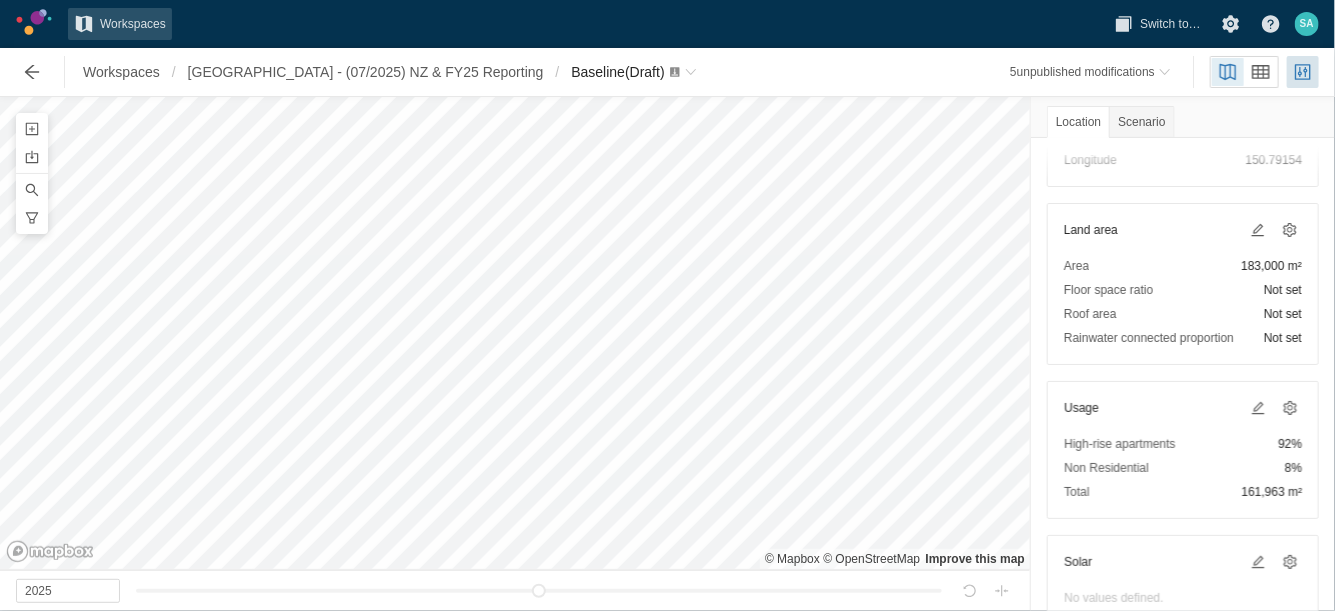 scroll, scrollTop: 0, scrollLeft: 0, axis: both 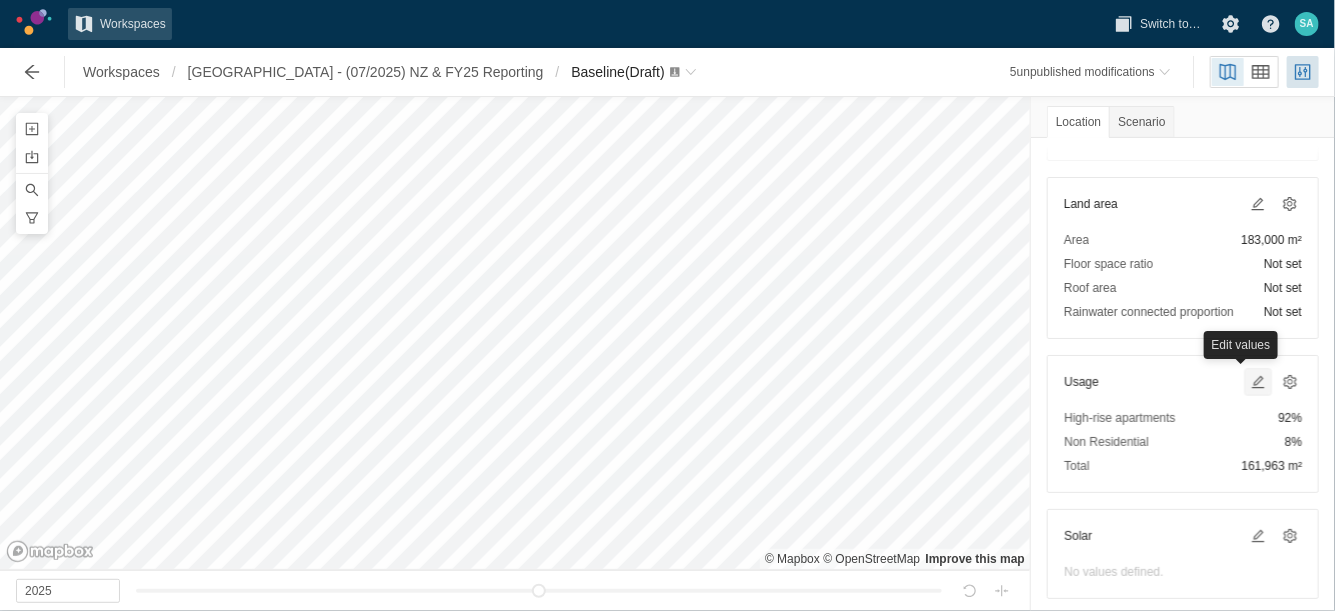 click at bounding box center [1258, 382] 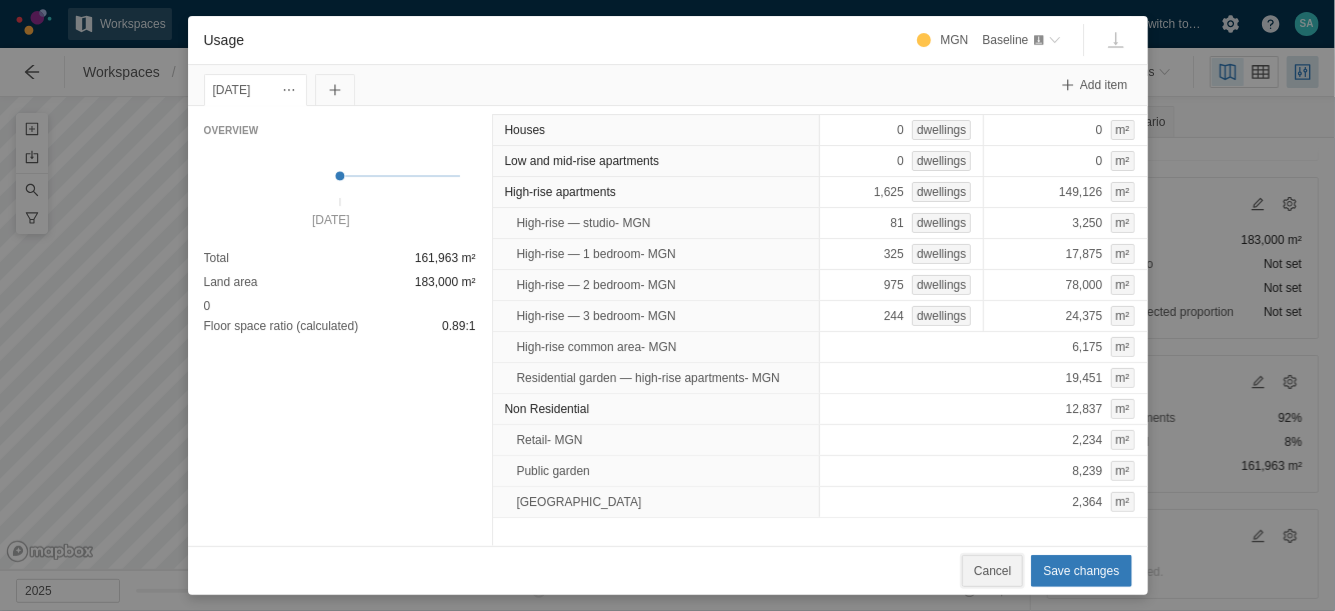 click on "Cancel" at bounding box center (992, 571) 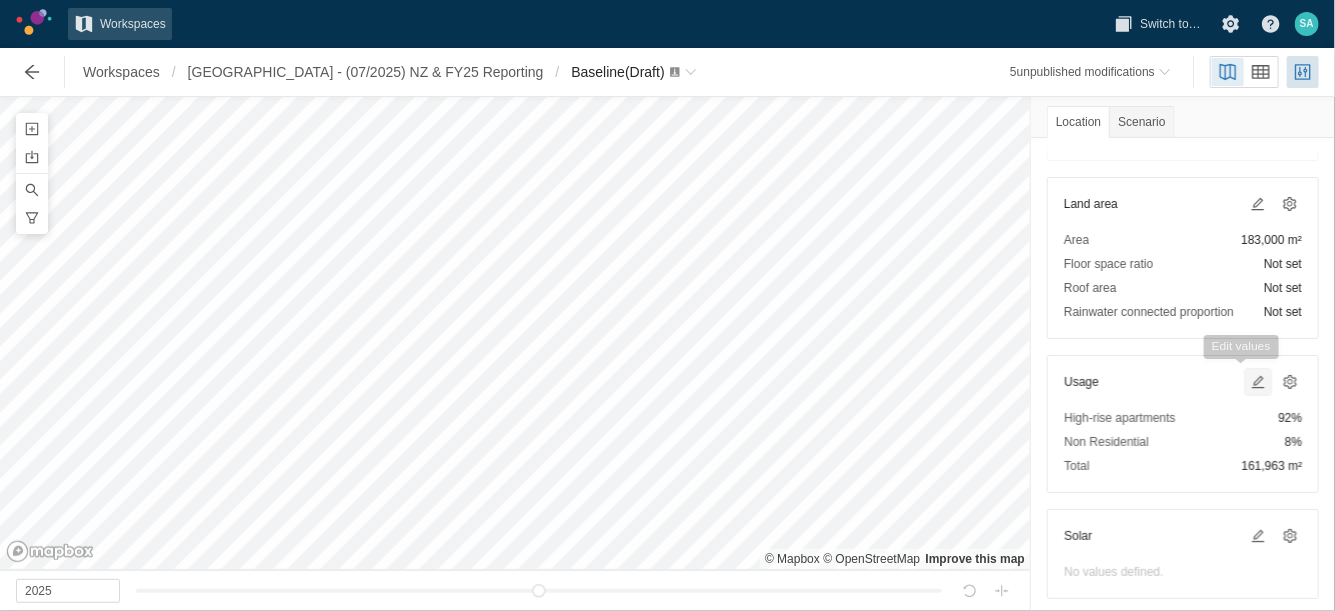 click at bounding box center [1258, 382] 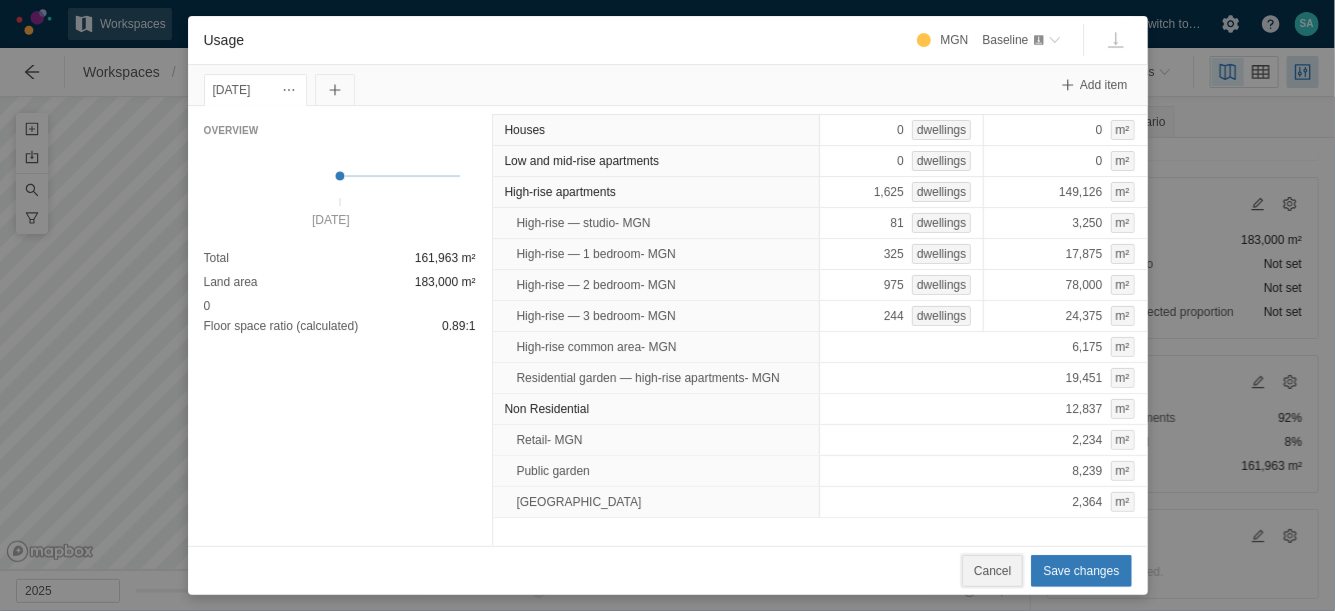 click on "Cancel" at bounding box center (992, 571) 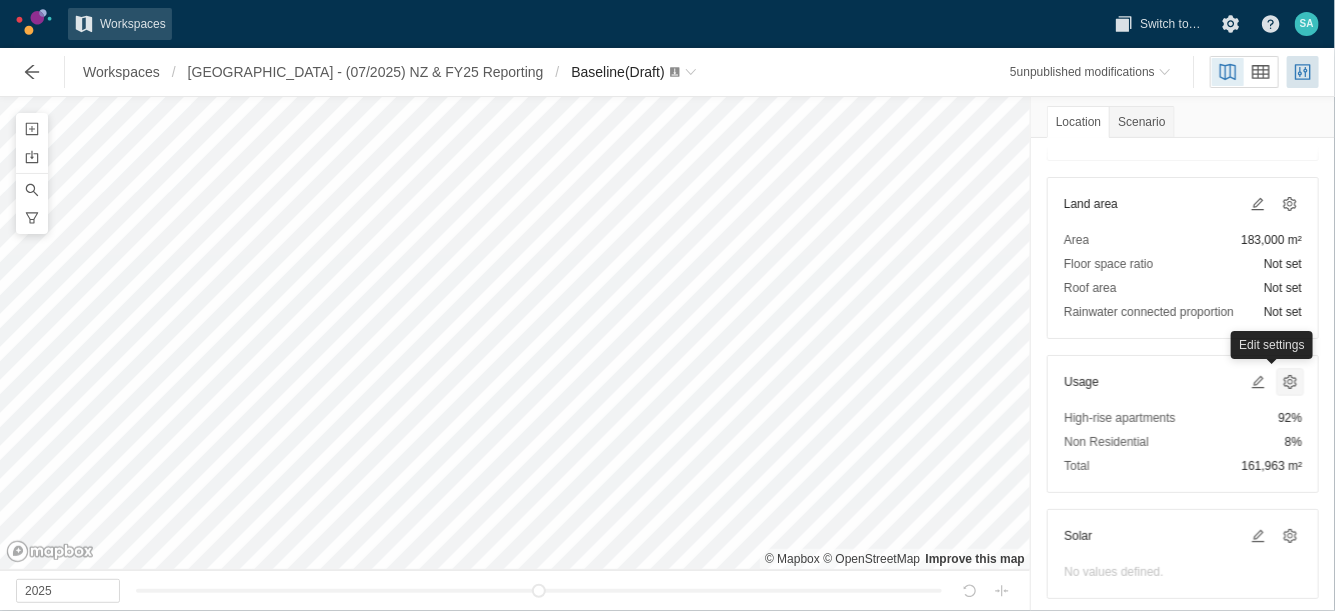 click at bounding box center (1290, 382) 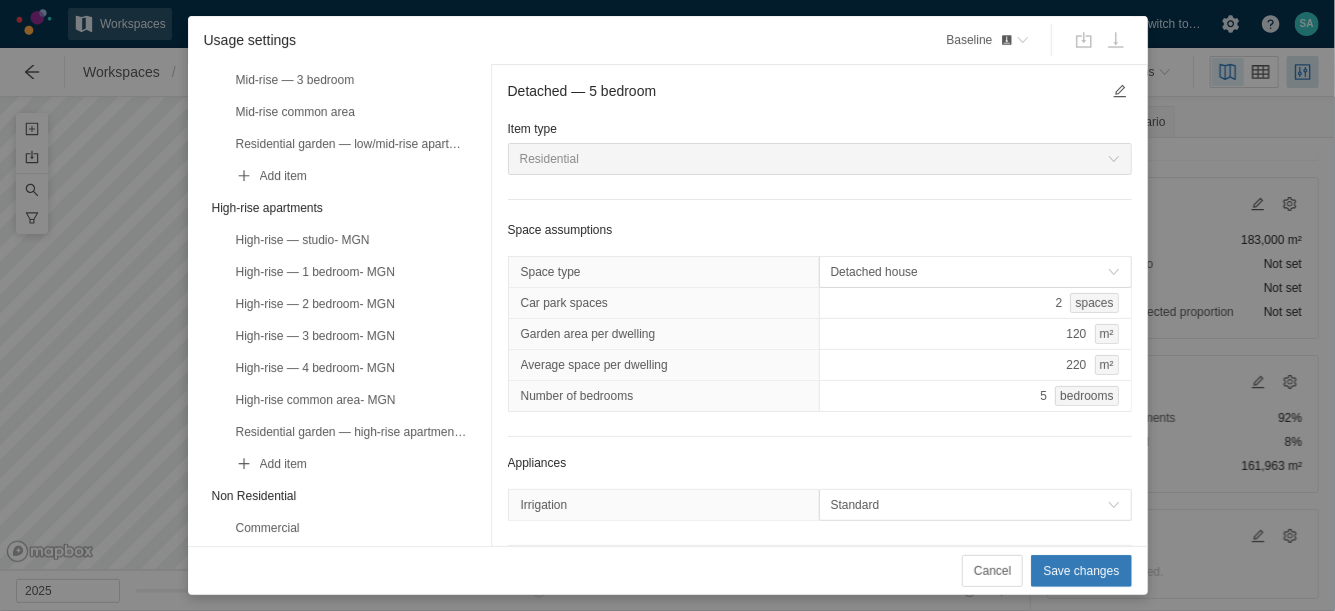 scroll, scrollTop: 682, scrollLeft: 0, axis: vertical 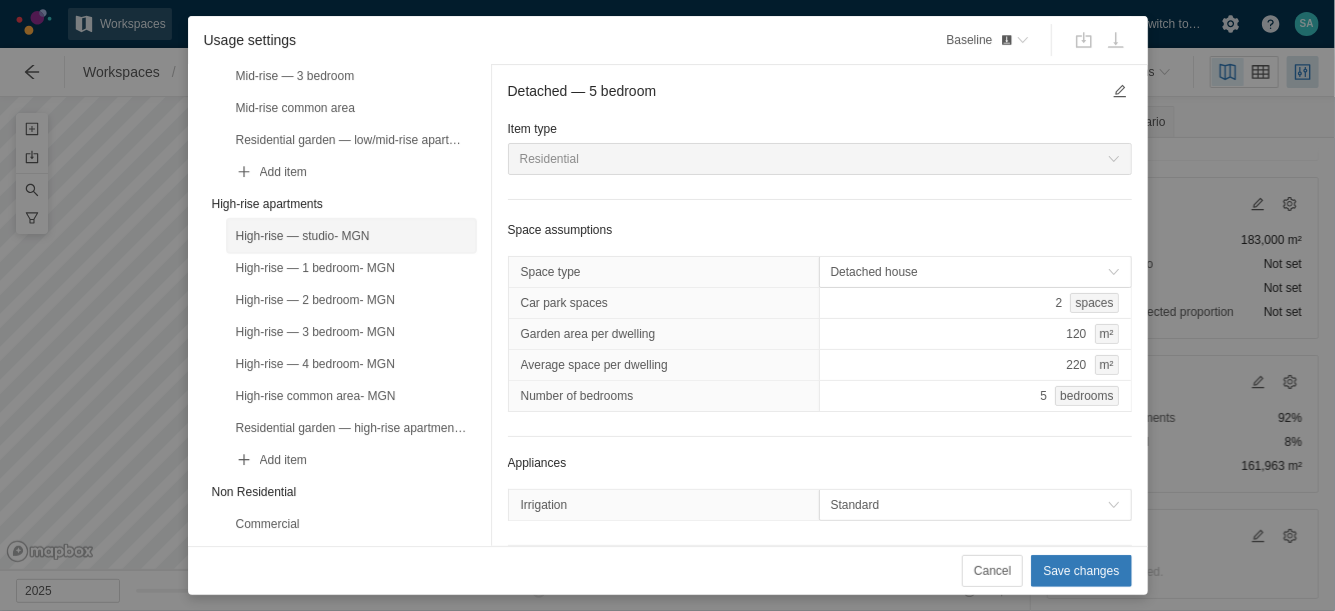 click on "High-rise — studio- MGN" at bounding box center [351, 236] 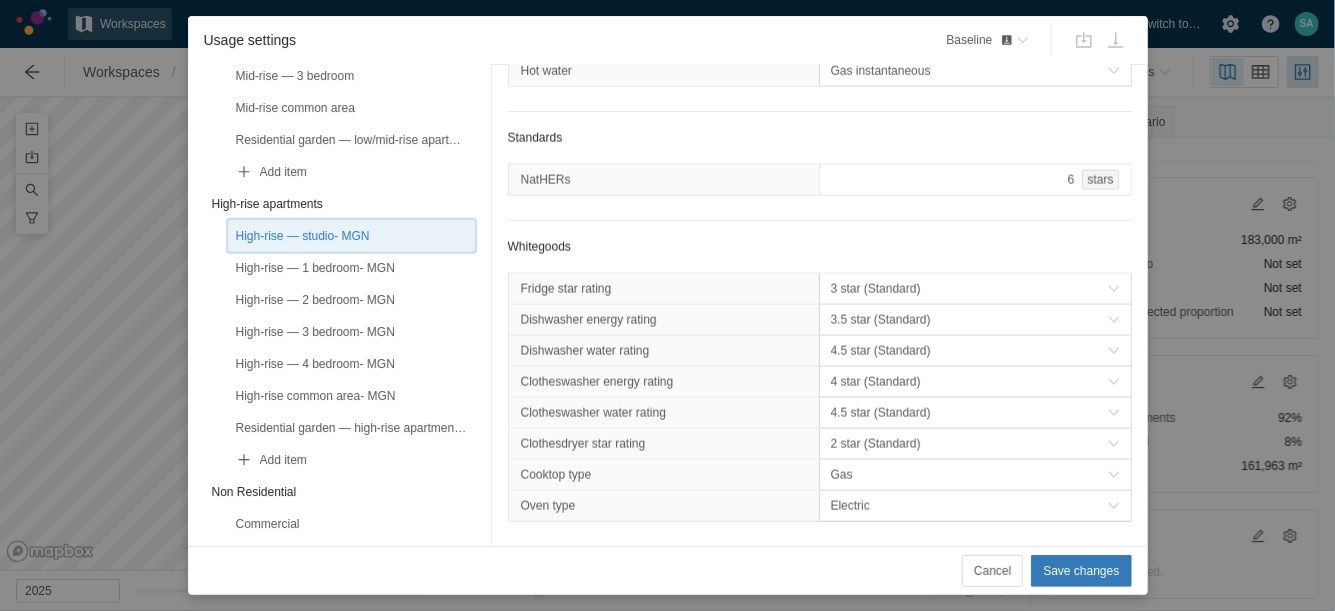 scroll, scrollTop: 1281, scrollLeft: 0, axis: vertical 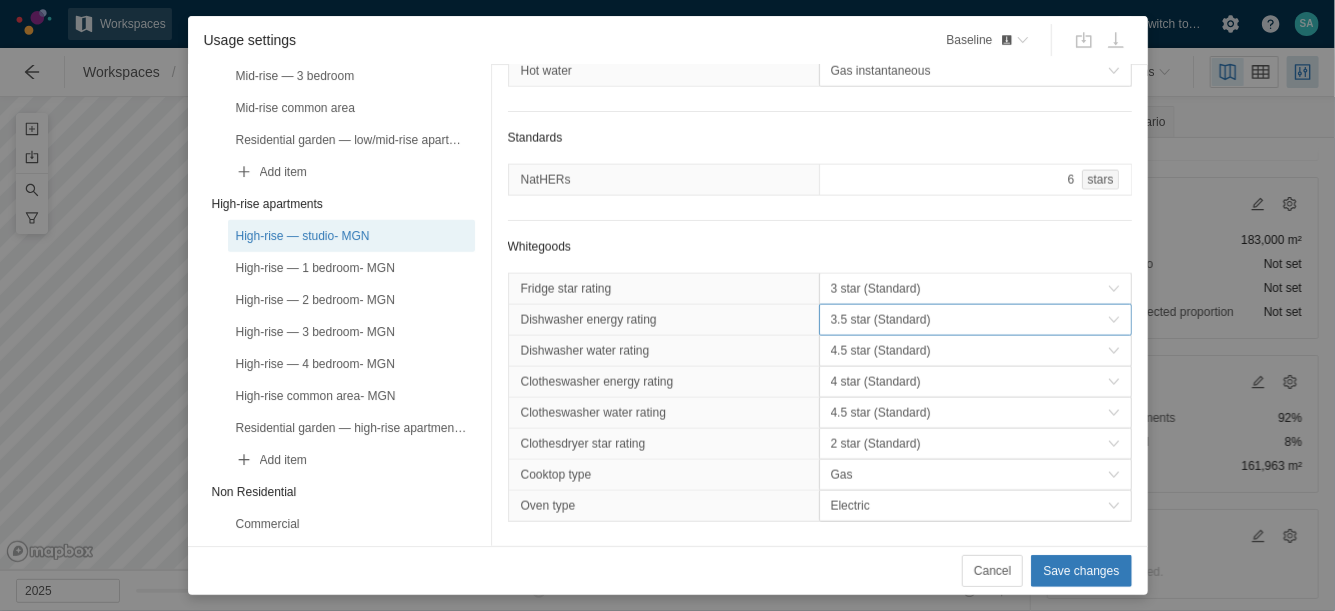 click on "3.5 star (Standard)" at bounding box center [969, 320] 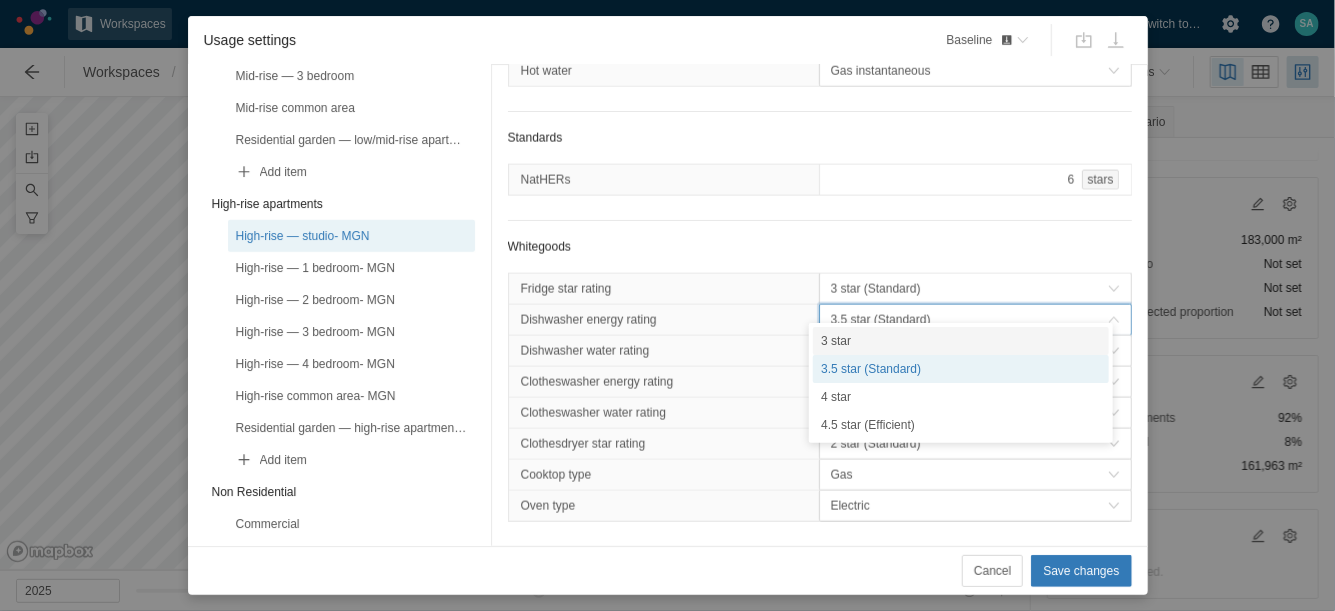 click on "3 star" at bounding box center (961, 341) 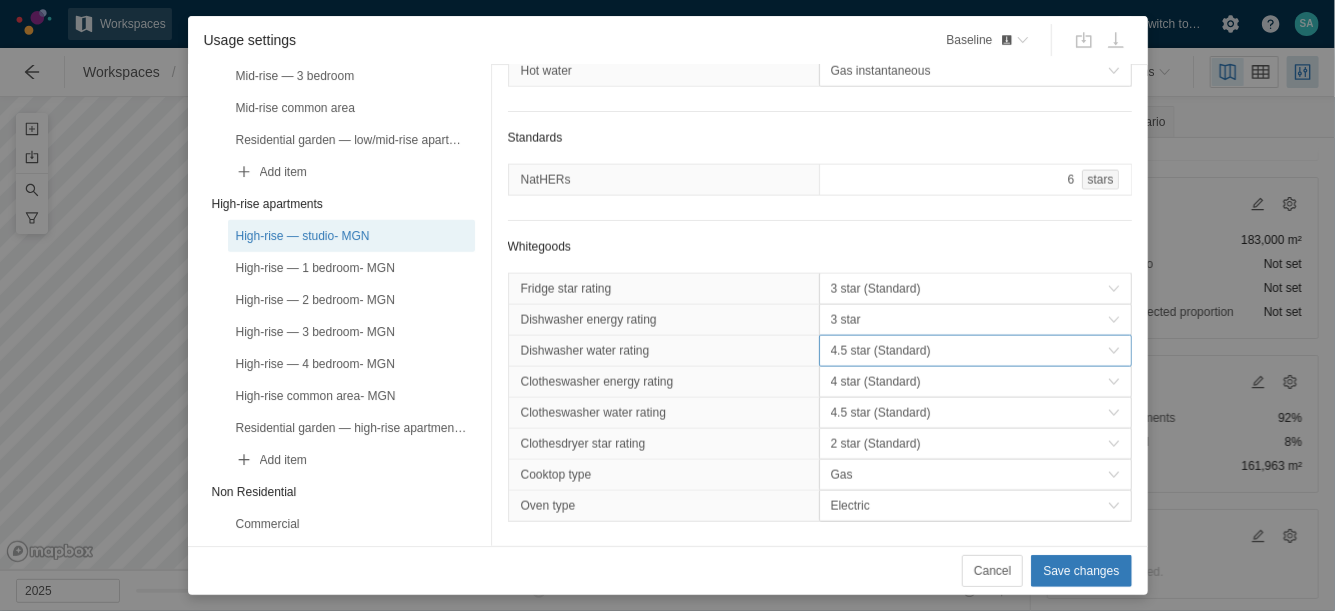 click on "4.5 star (Standard)" at bounding box center (969, 351) 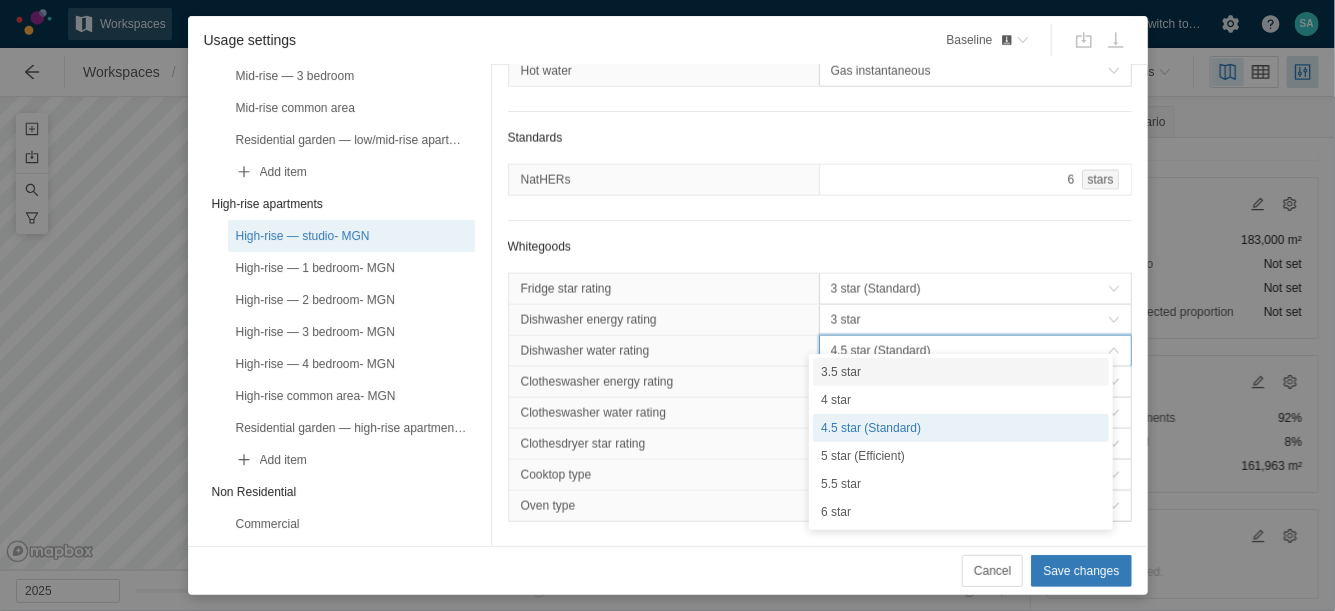 click on "3.5 star" at bounding box center [961, 372] 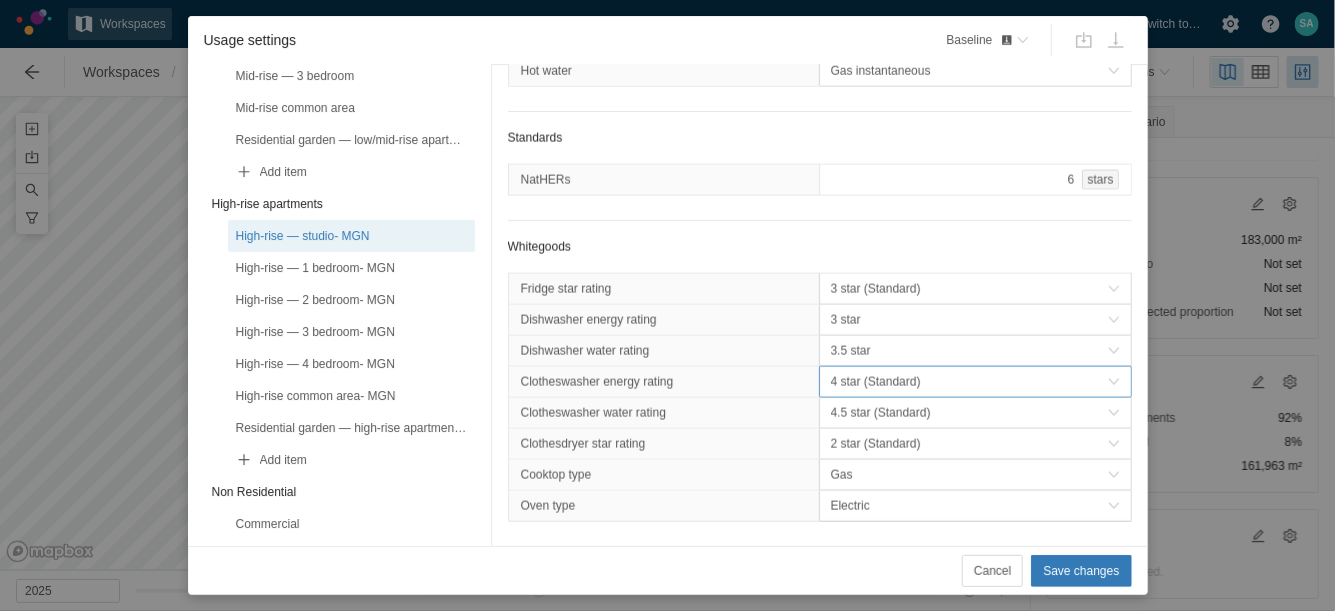 click on "4 star (Standard)" at bounding box center (969, 382) 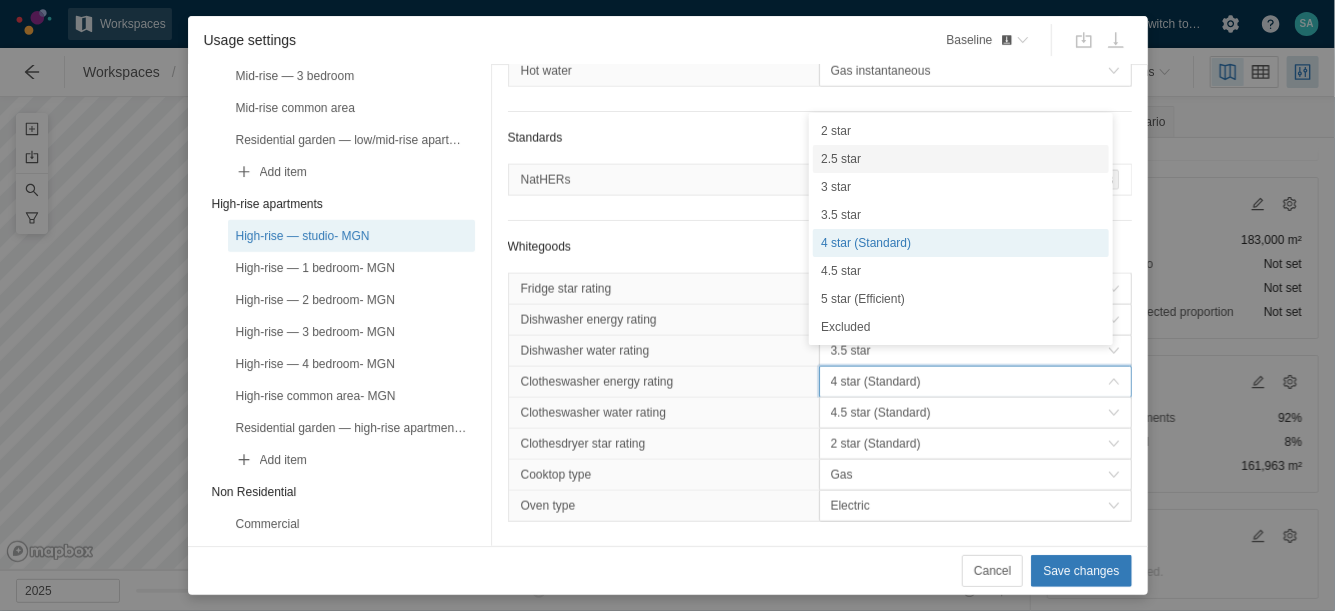 click on "2.5 star" at bounding box center [961, 159] 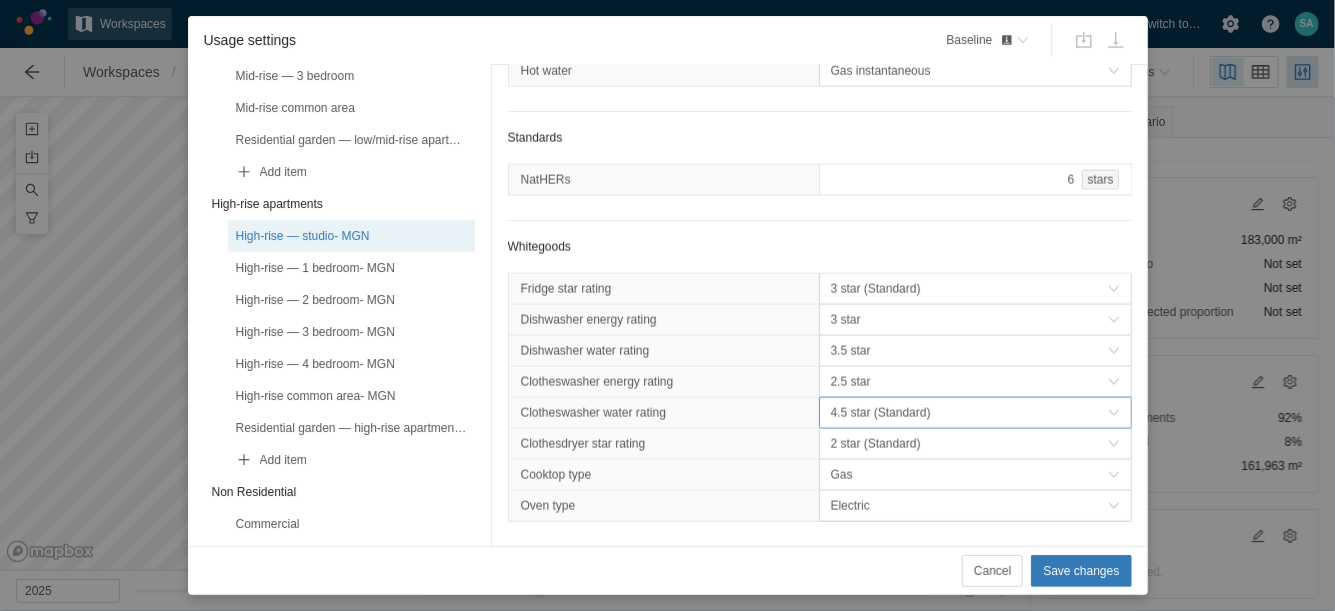click on "4.5 star (Standard)" at bounding box center (969, 413) 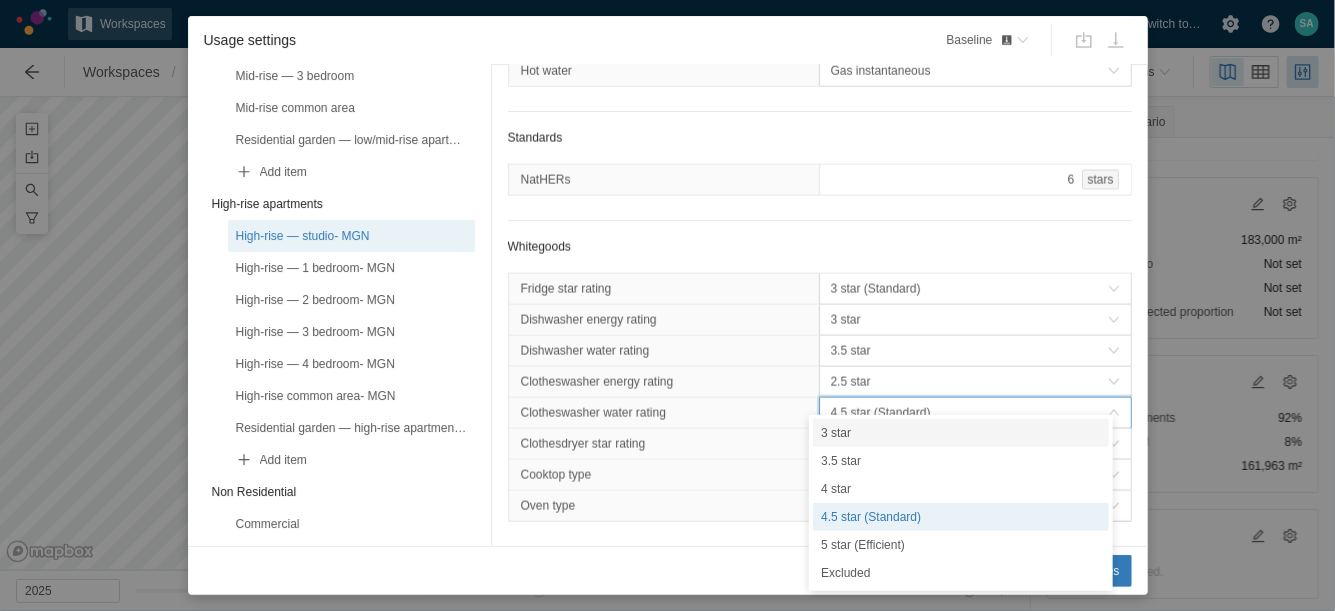 click on "3 star" at bounding box center [961, 433] 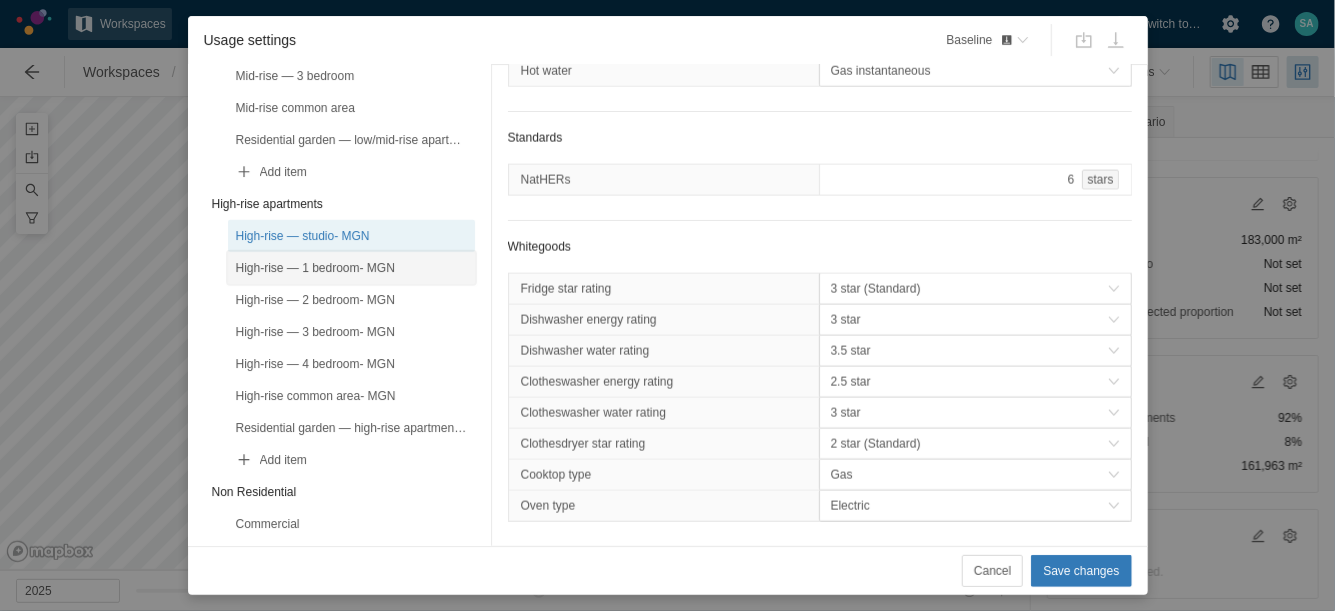 click on "High-rise — 1 bedroom- MGN" at bounding box center [351, 268] 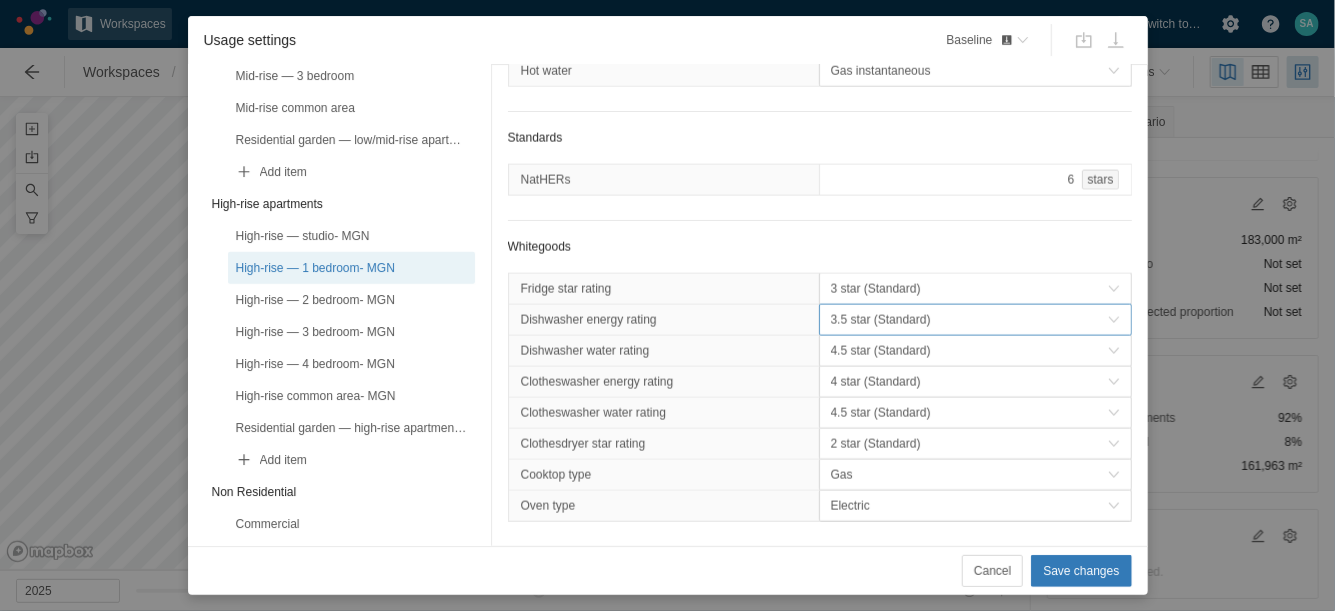 click on "3.5 star (Standard)" at bounding box center (969, 320) 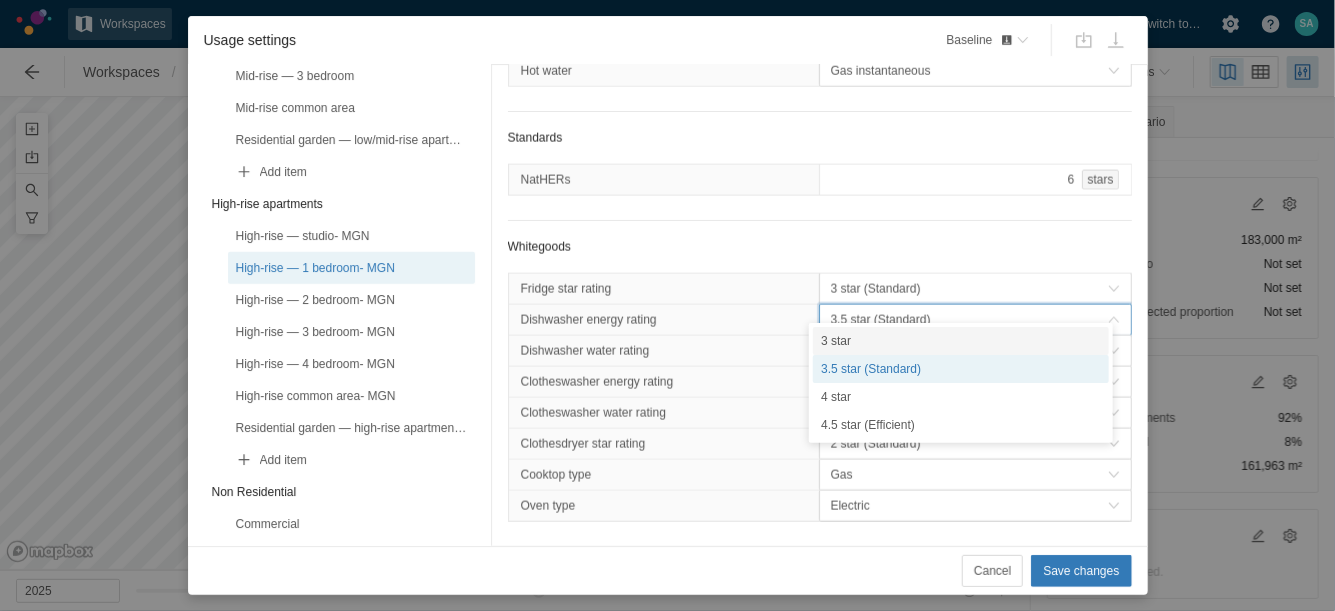 click on "3 star" at bounding box center (961, 341) 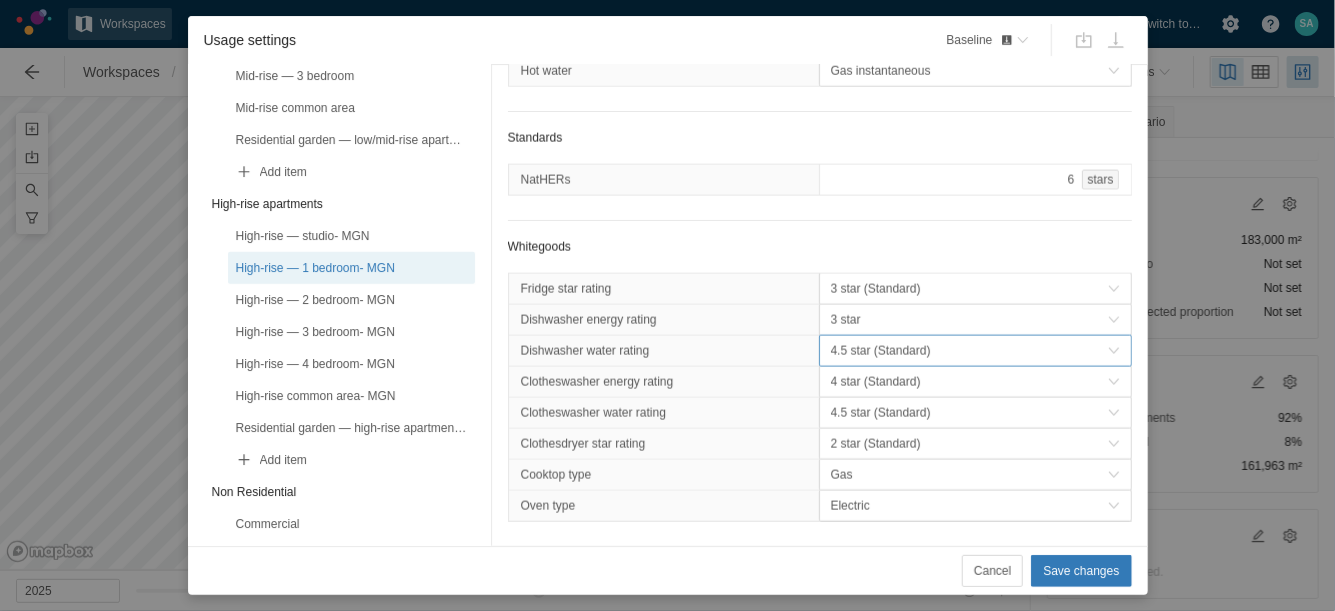 click on "4.5 star (Standard)" at bounding box center (969, 351) 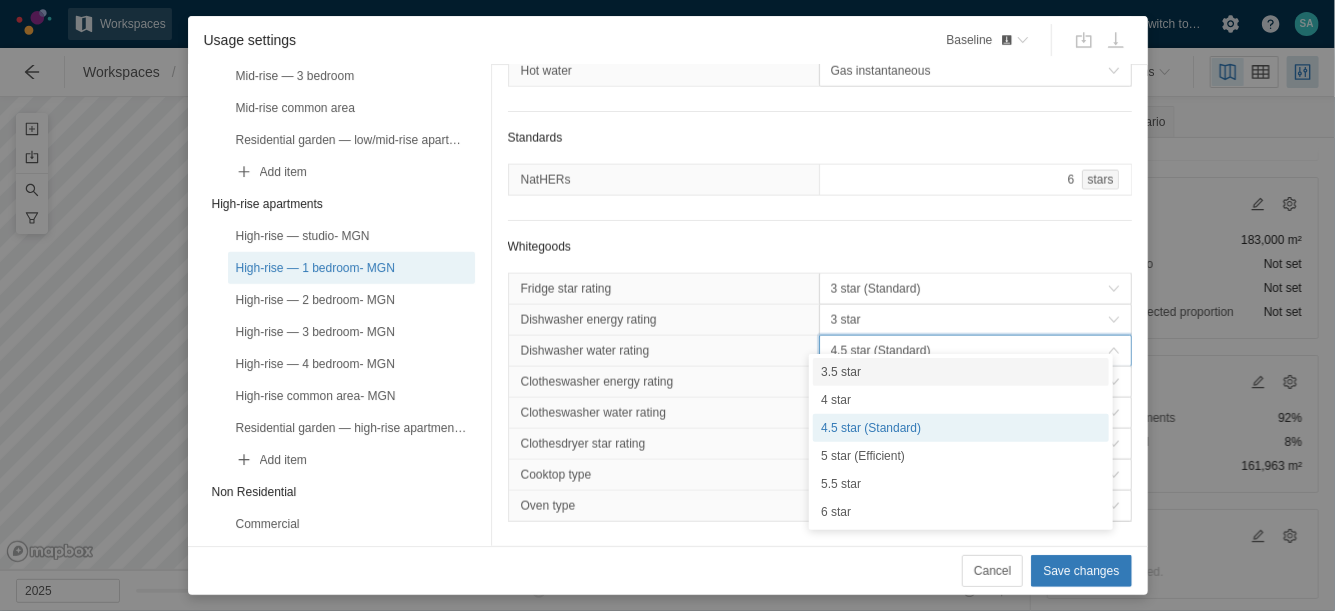 click on "3.5 star" at bounding box center [961, 372] 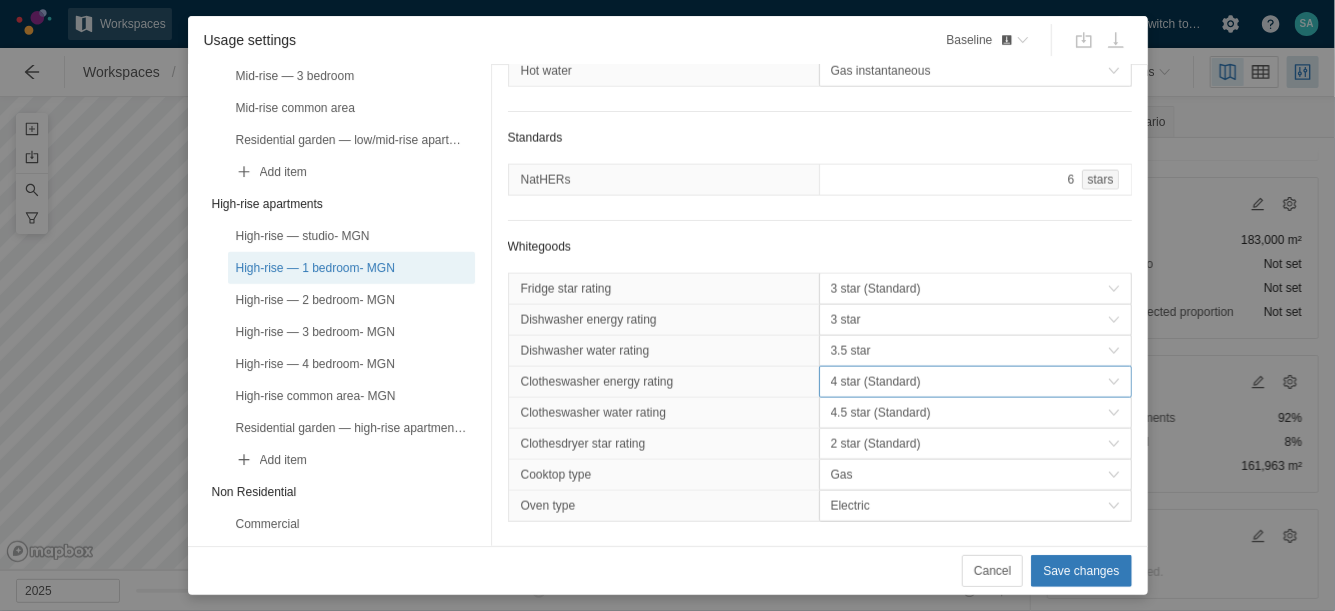 click on "4 star (Standard)" at bounding box center (969, 382) 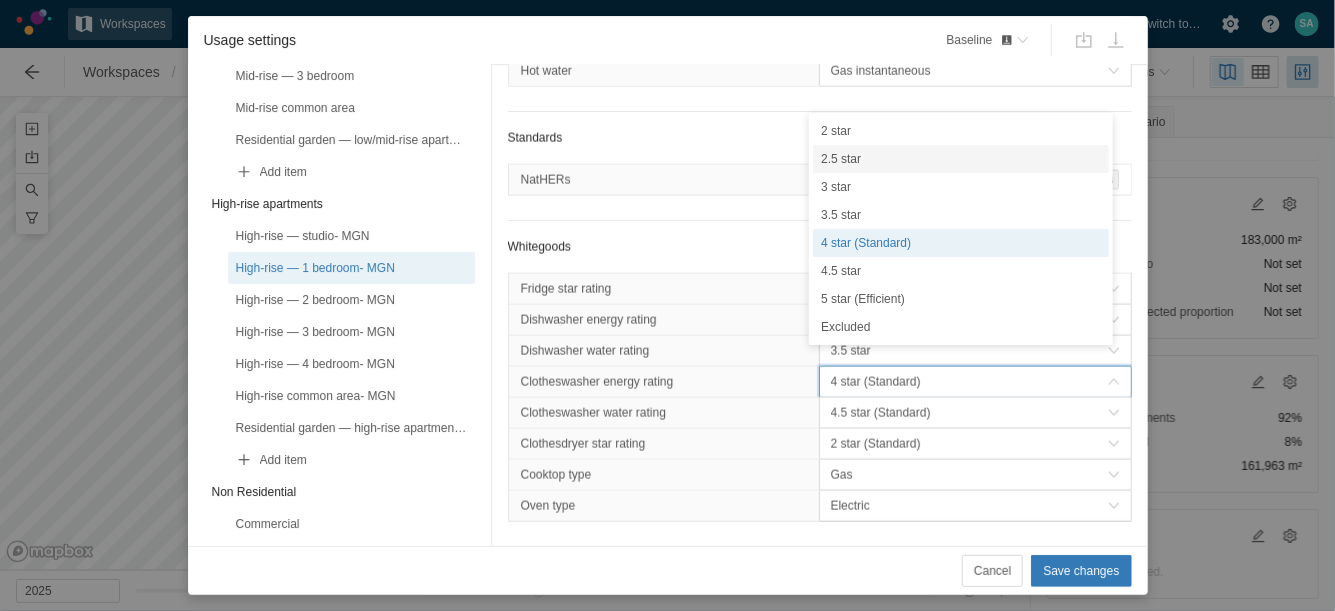 click on "2.5 star" at bounding box center (961, 159) 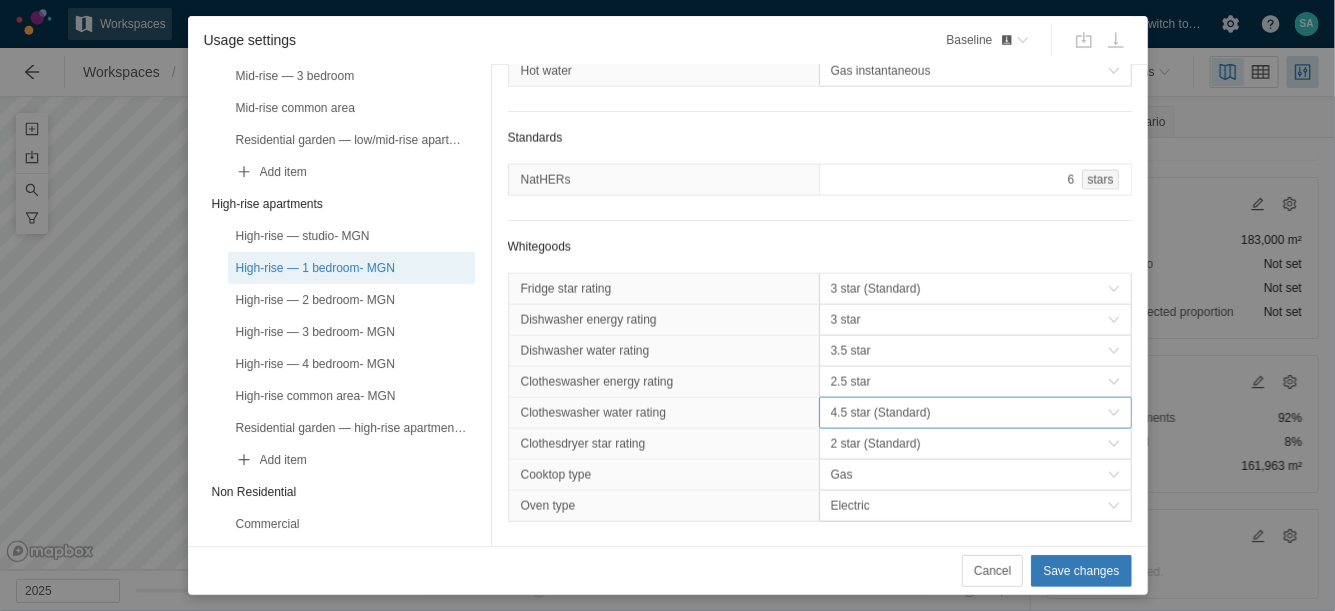 click on "4.5 star (Standard)" at bounding box center (969, 413) 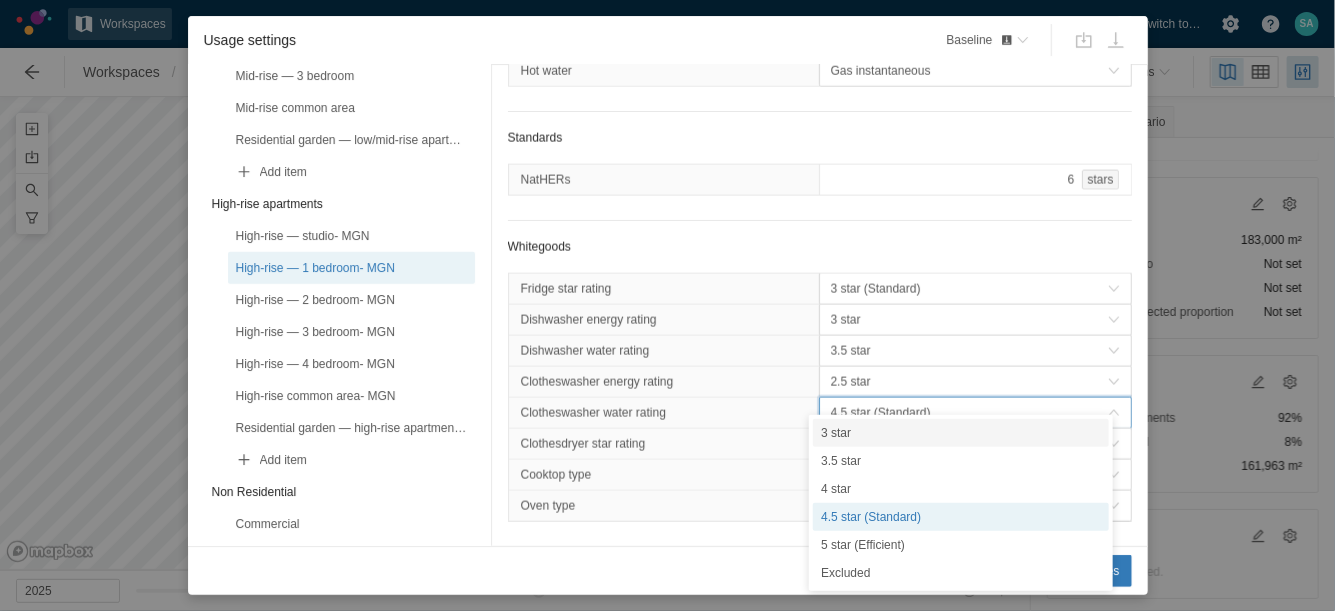 click on "3 star" at bounding box center [961, 433] 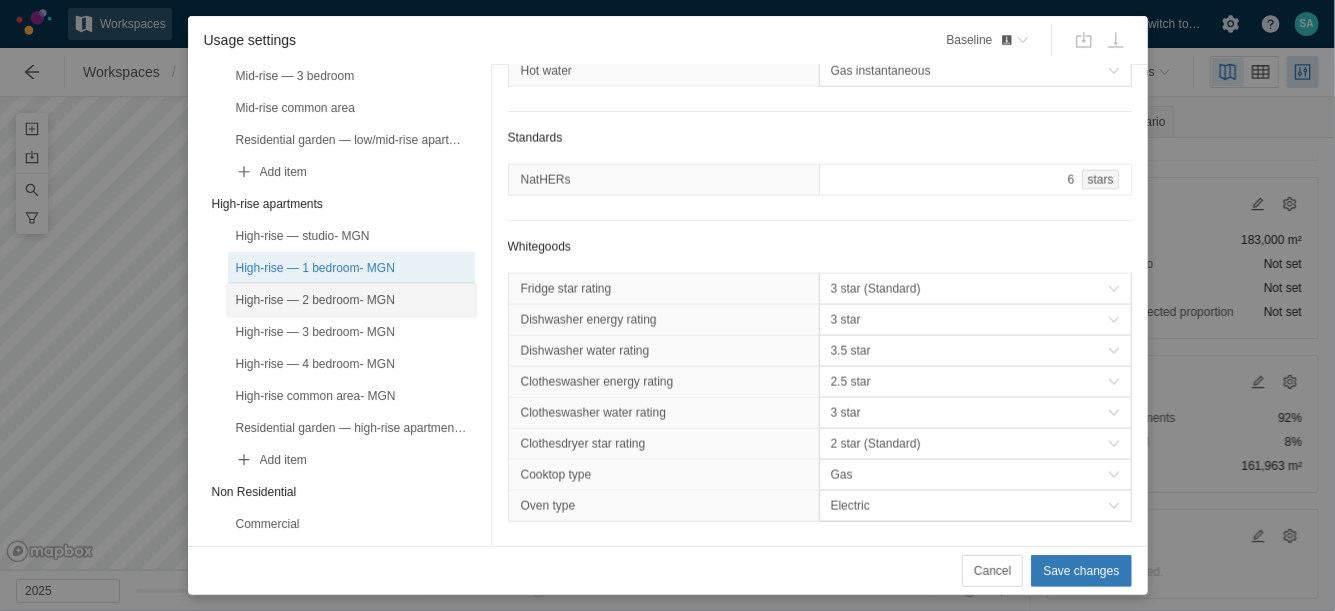 click on "High-rise — 2 bedroom- MGN" at bounding box center [351, 300] 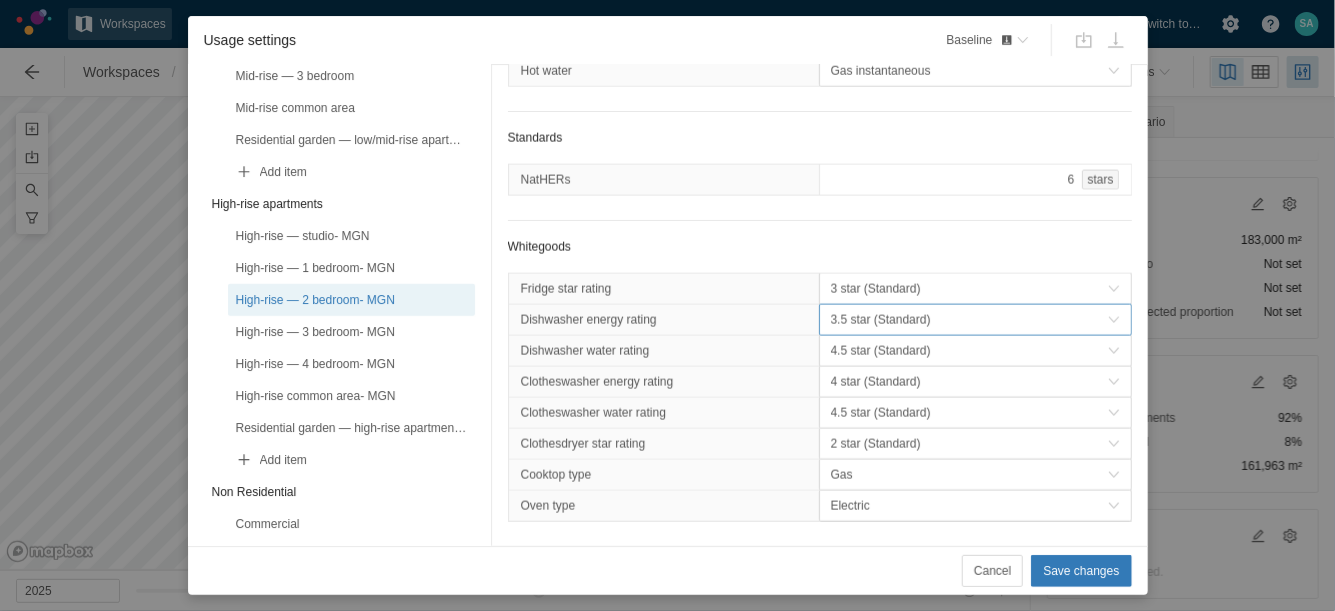 click on "3.5 star (Standard)" at bounding box center [969, 320] 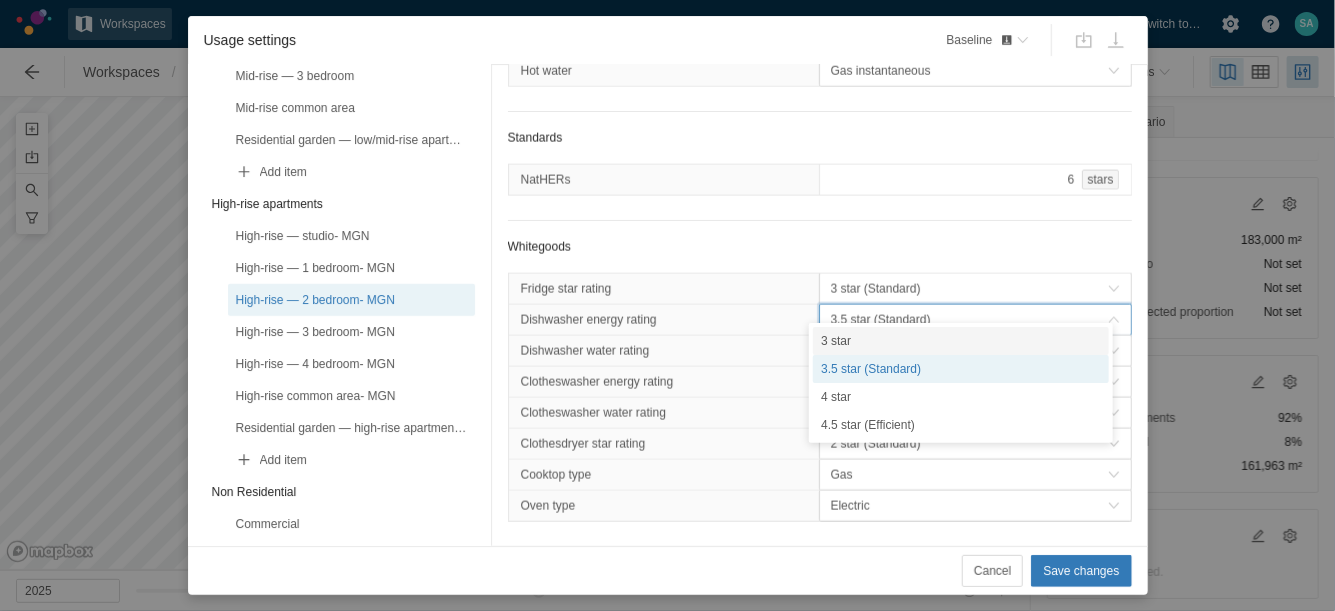 click on "3 star" at bounding box center (961, 341) 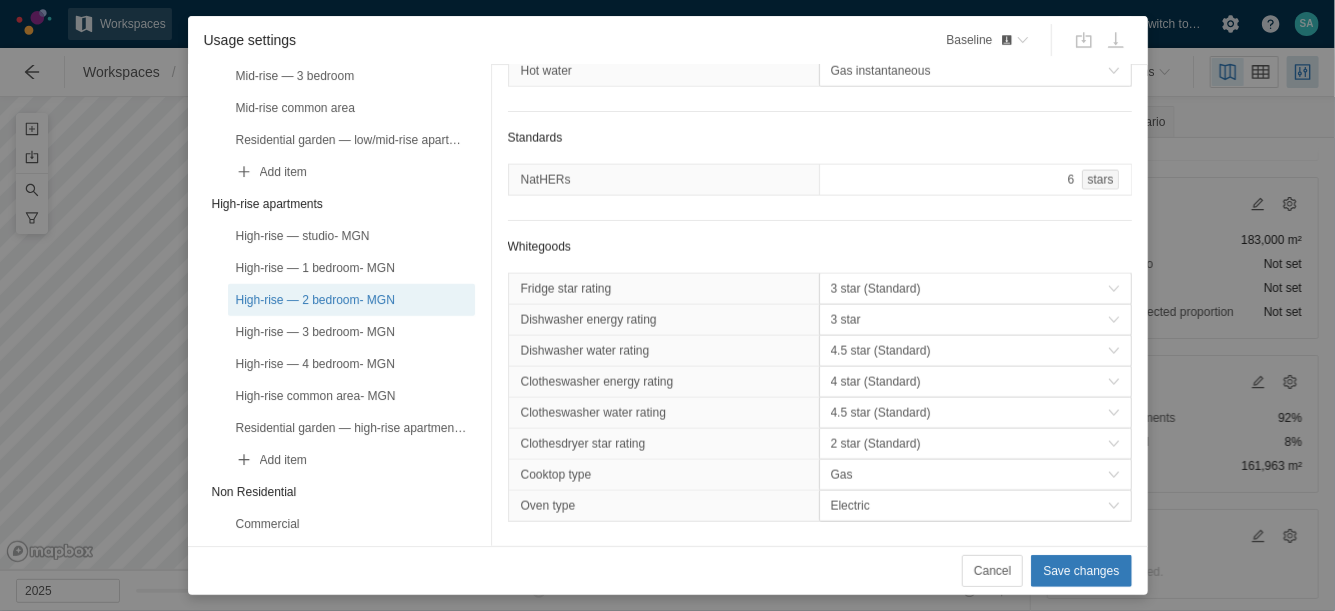 click on "4.5 star (Standard)" at bounding box center [969, 351] 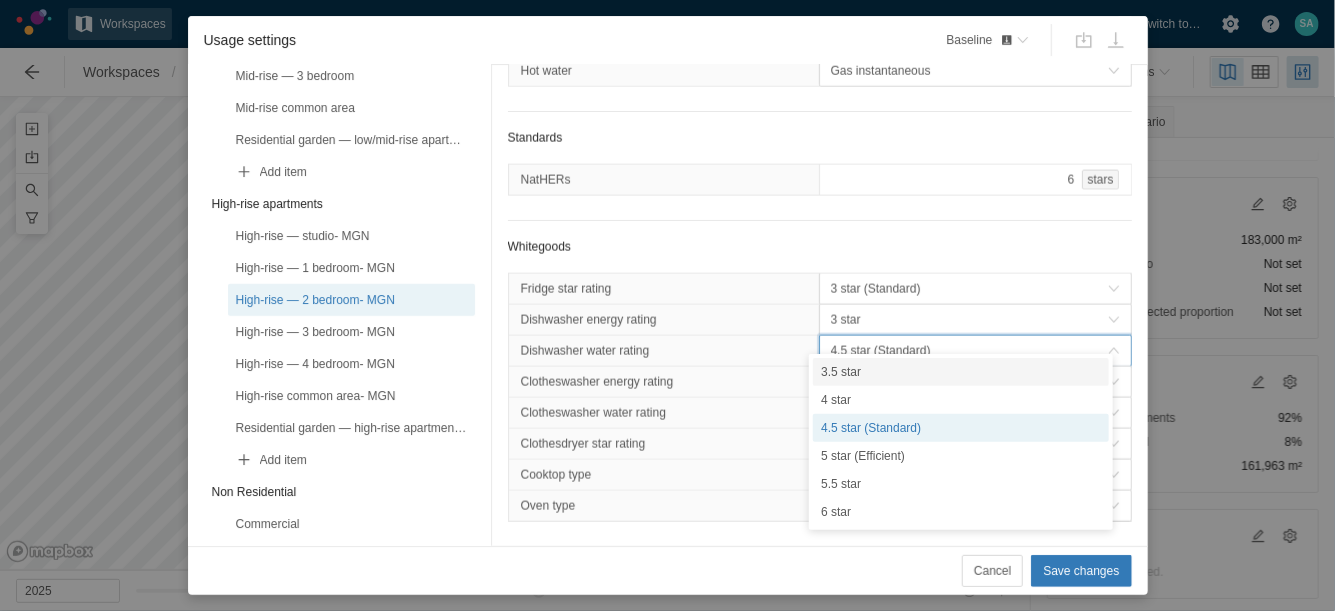 click on "3.5 star" at bounding box center (961, 372) 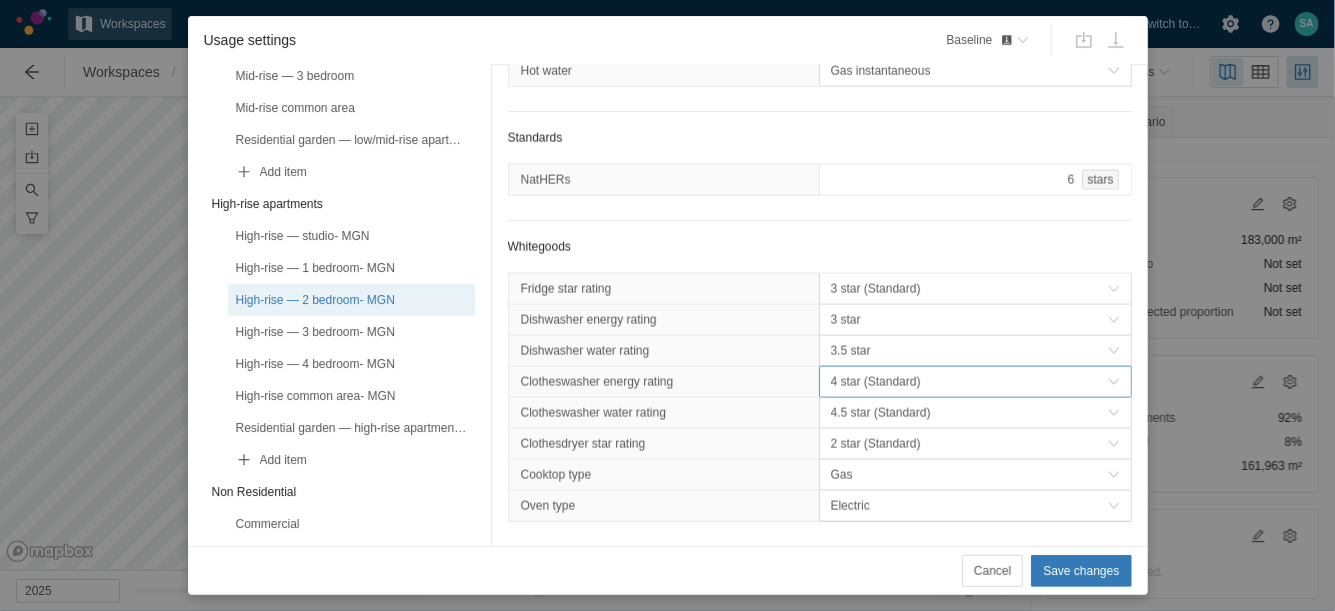 click on "4 star (Standard)" at bounding box center [969, 382] 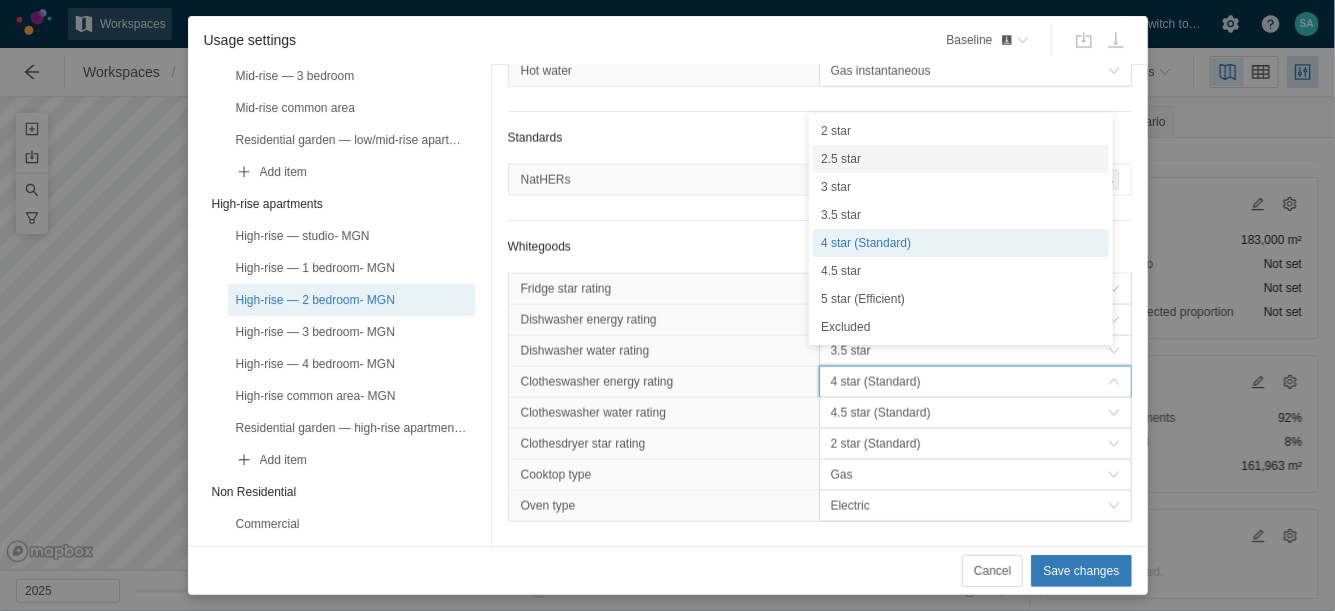 click on "2.5 star" at bounding box center [961, 159] 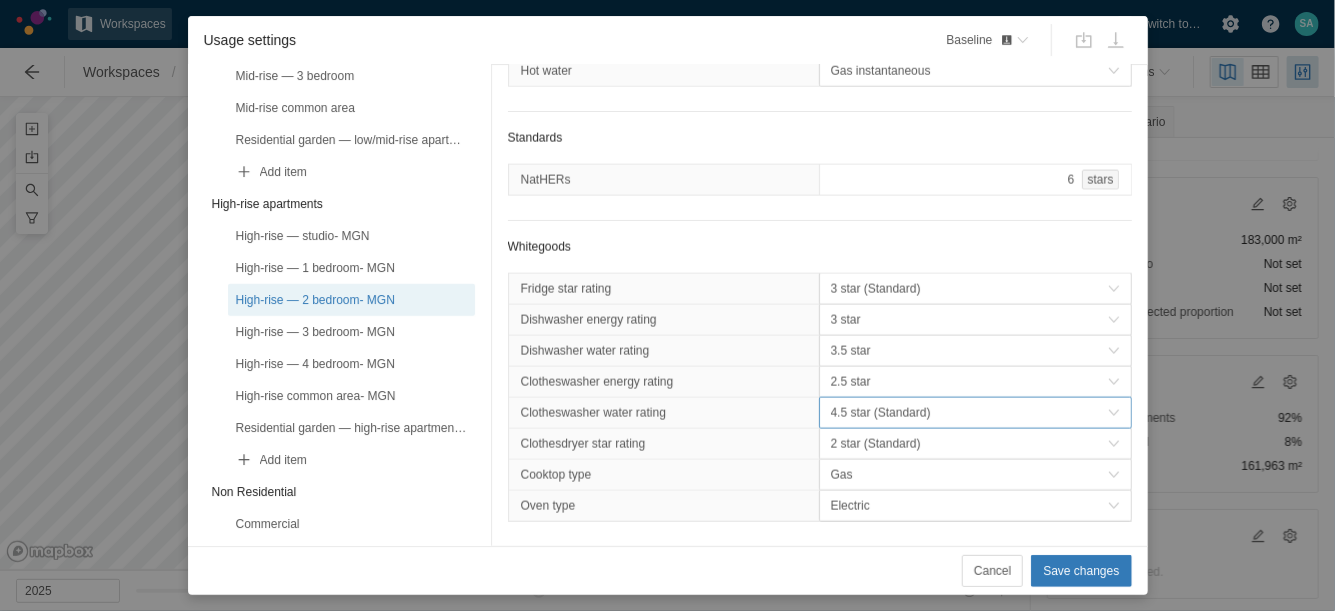 click on "4.5 star (Standard)" at bounding box center (969, 413) 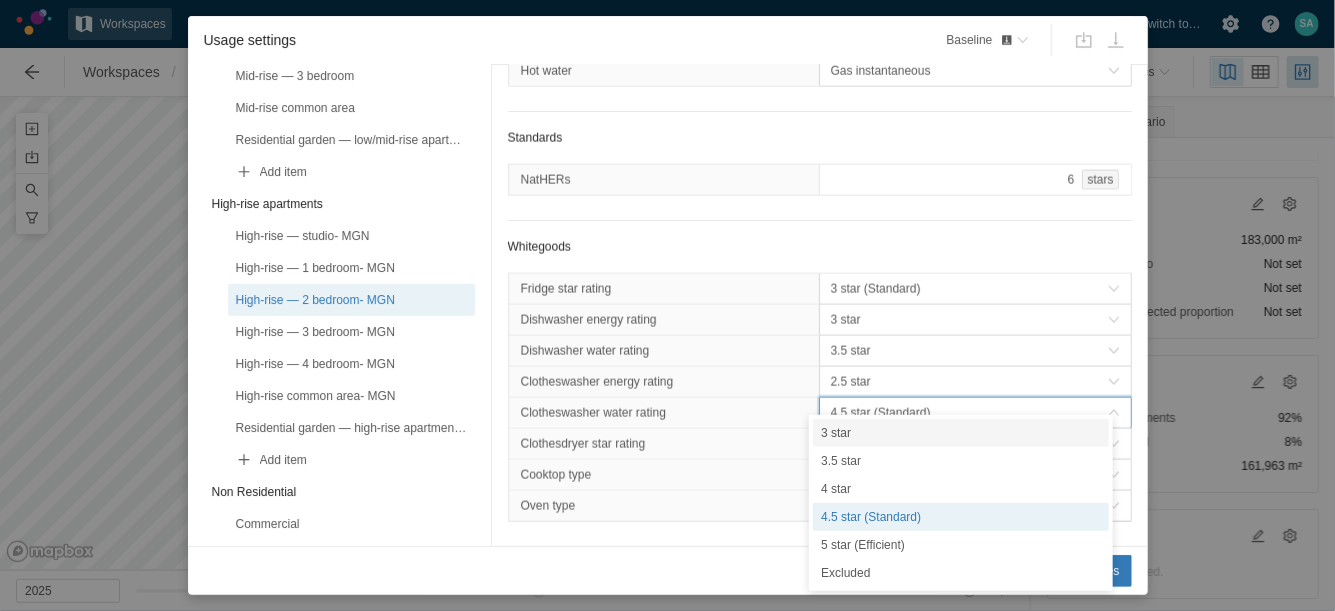 click on "3 star" at bounding box center (961, 433) 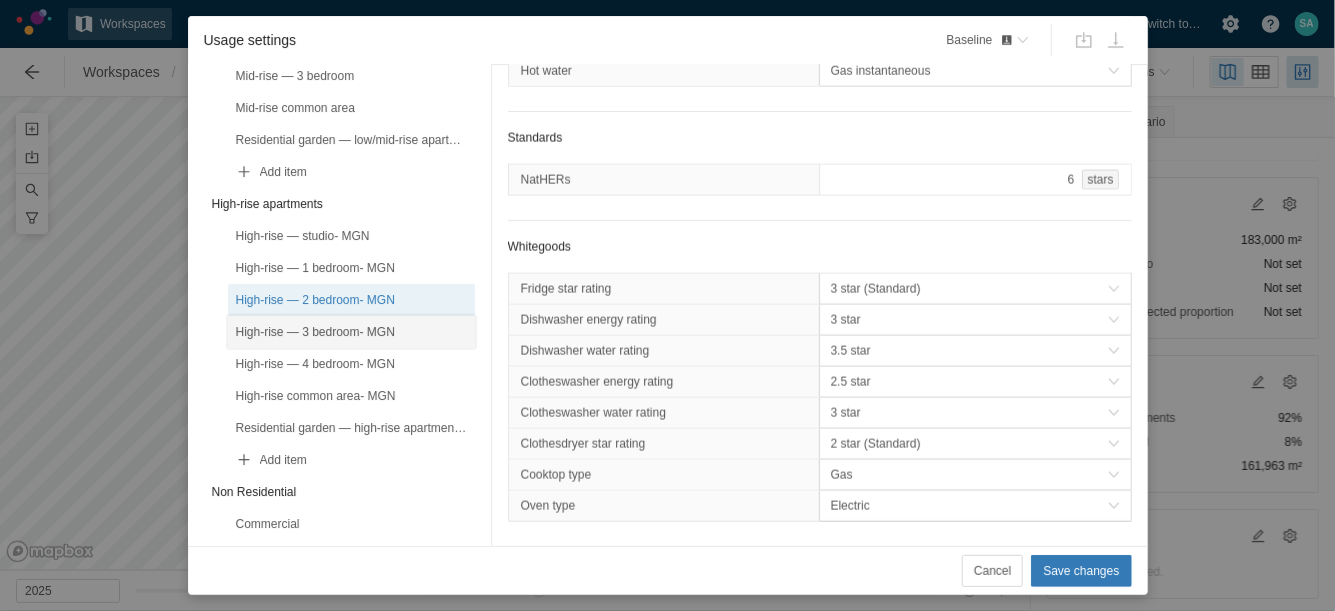 click on "High-rise — 3 bedroom- MGN" at bounding box center [351, 332] 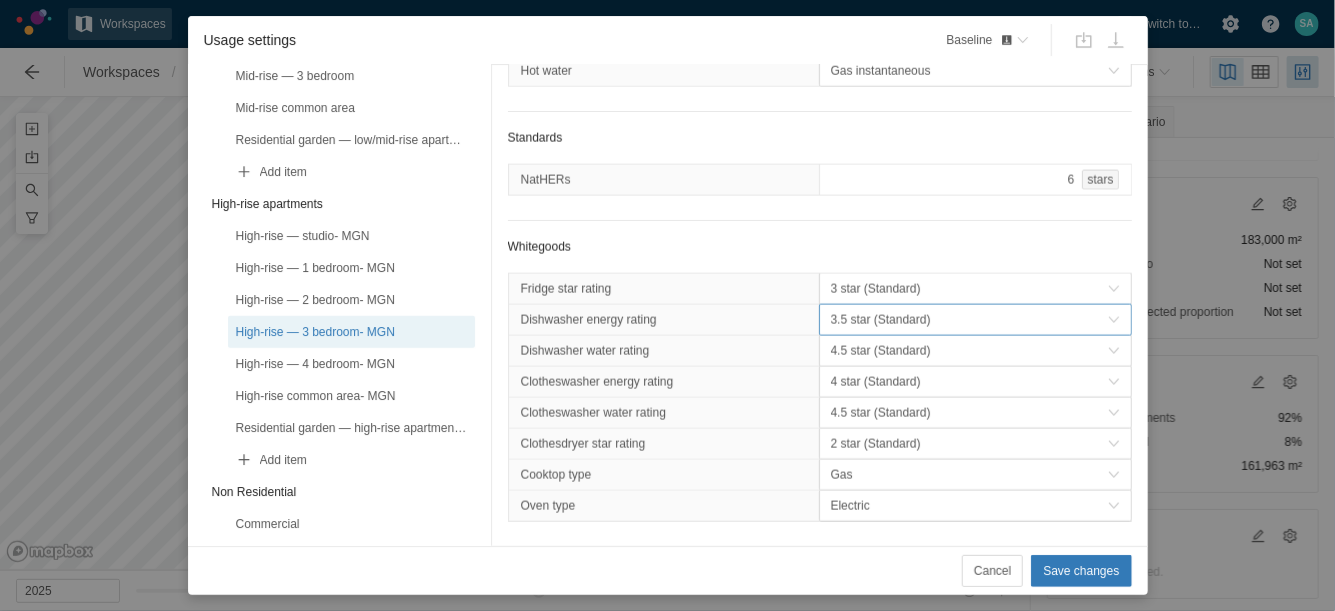 click on "3.5 star (Standard)" at bounding box center [969, 320] 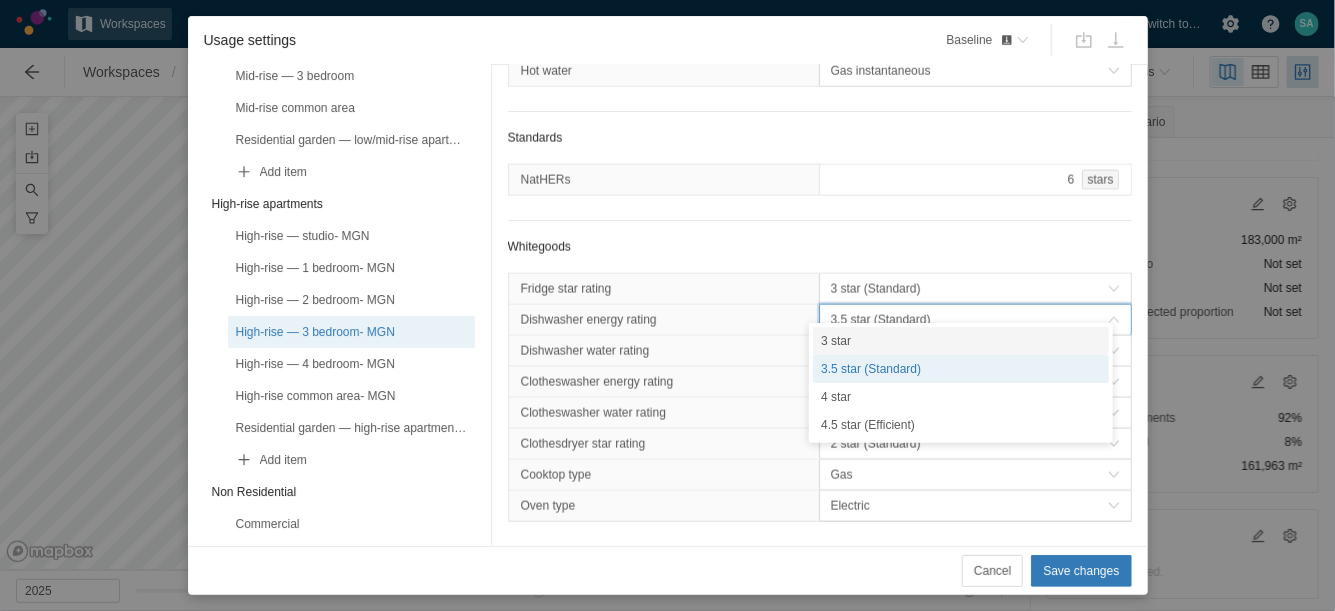 click on "3 star" at bounding box center (961, 341) 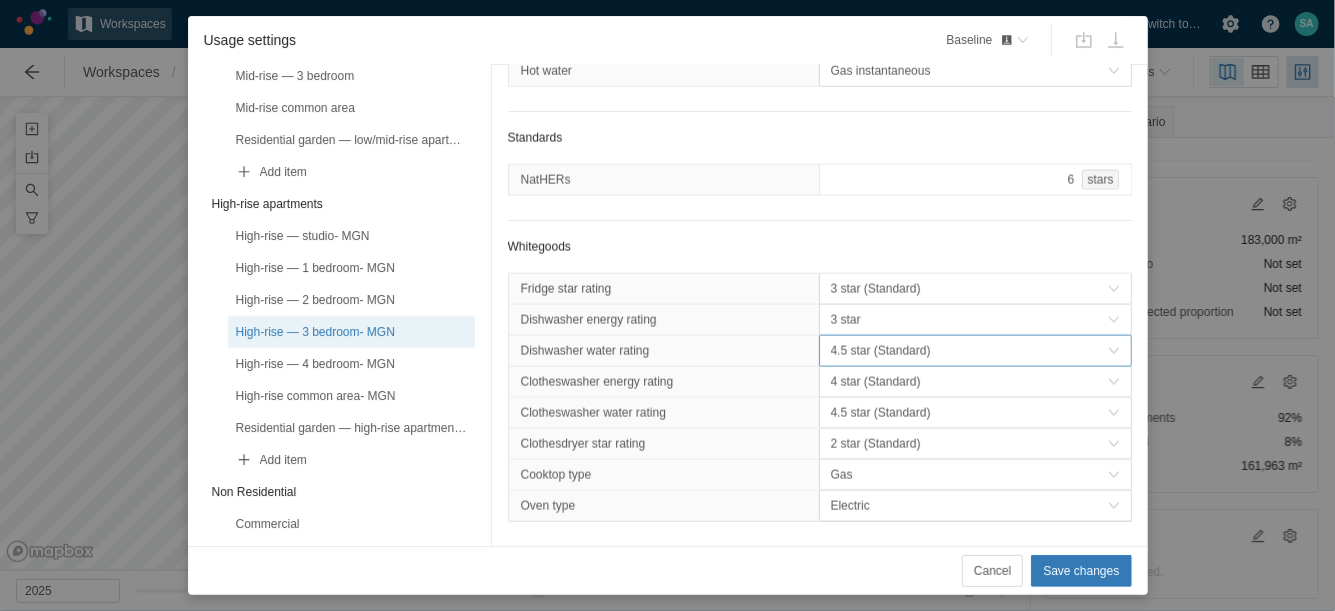 click on "4.5 star (Standard)" at bounding box center (969, 351) 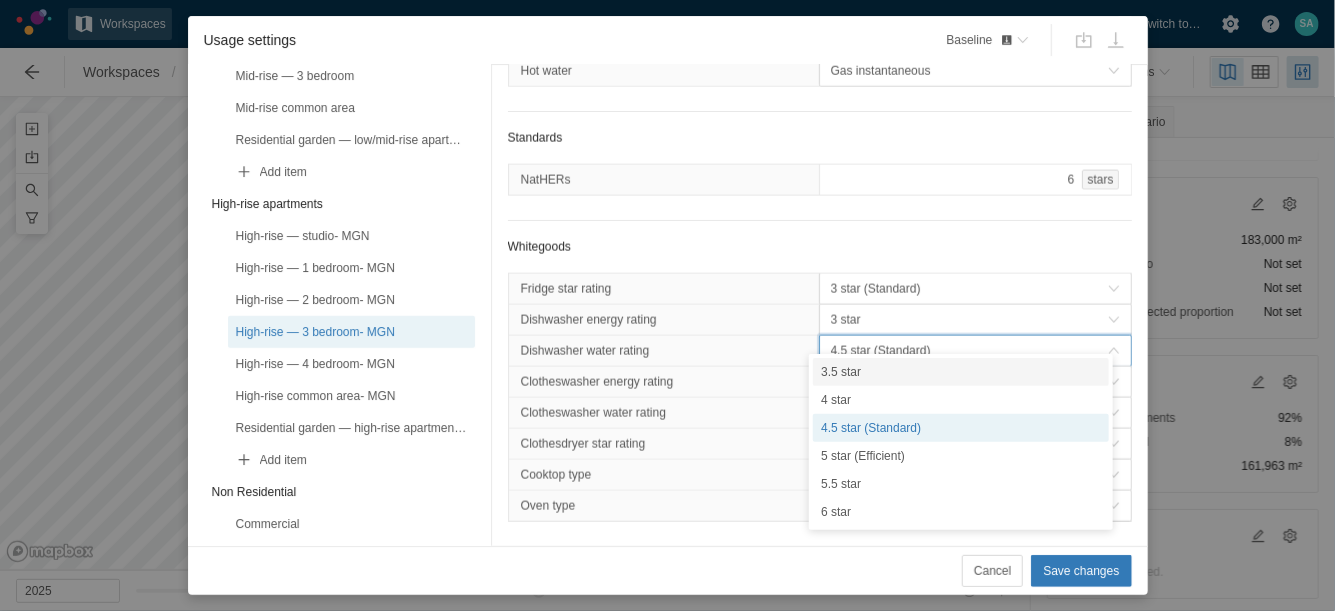 click on "3.5 star" at bounding box center [961, 372] 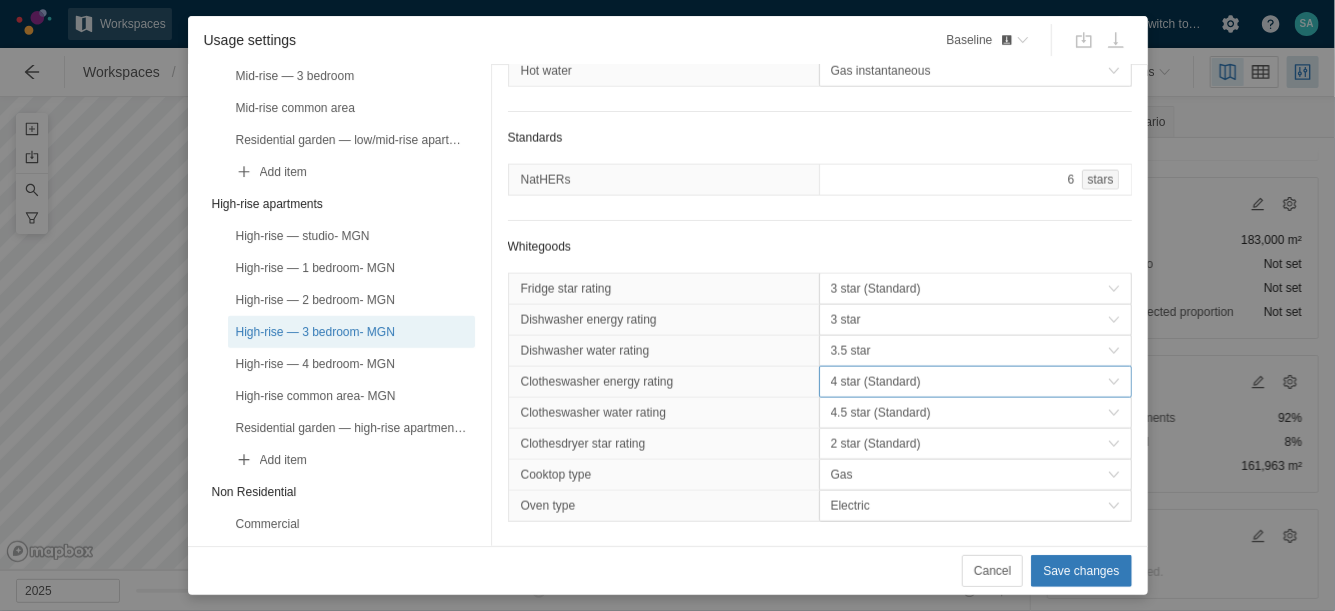 click on "4 star (Standard)" at bounding box center (969, 382) 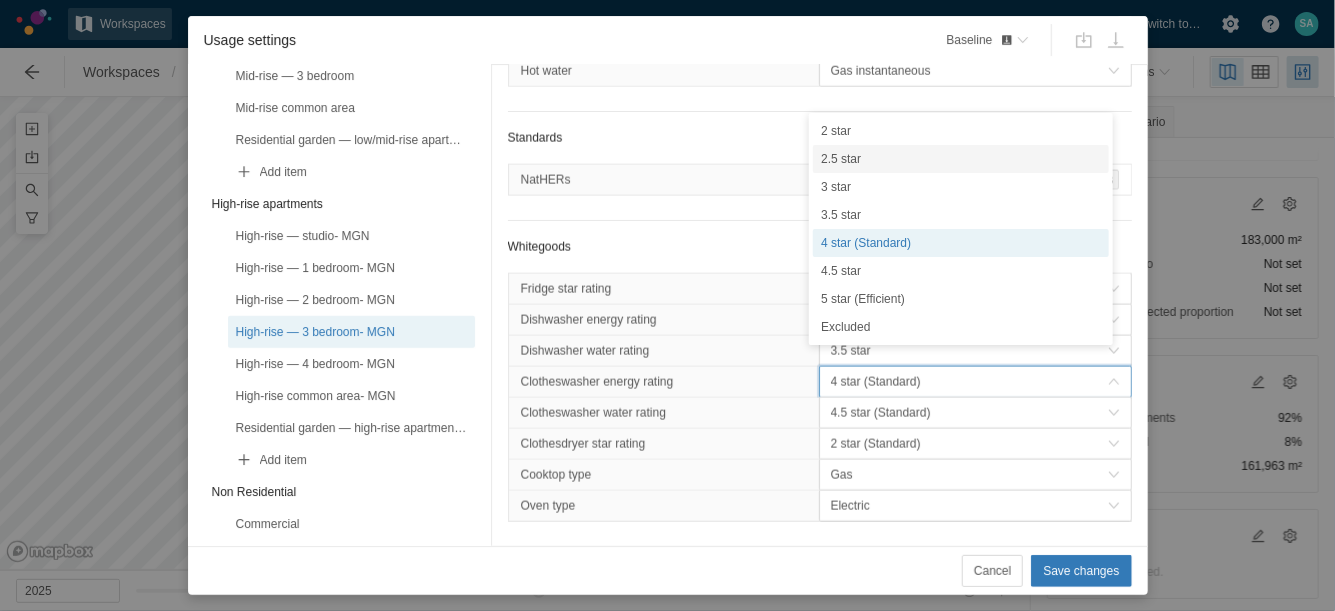 click on "2.5 star" at bounding box center (961, 159) 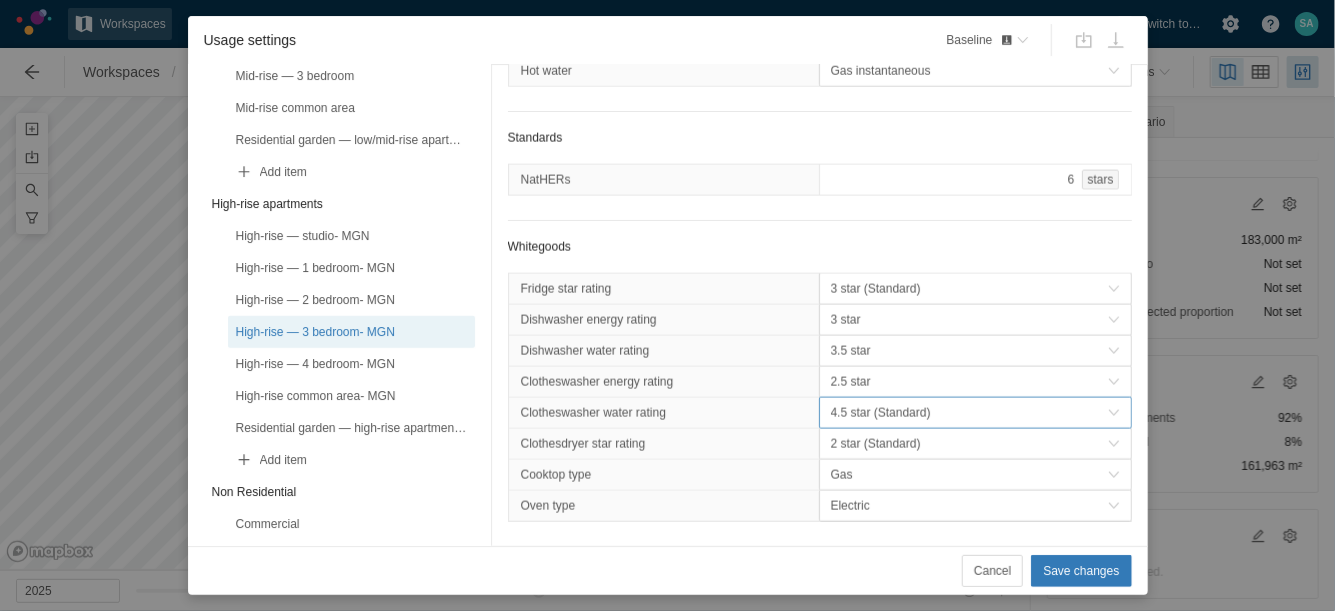 click on "4.5 star (Standard)" at bounding box center [969, 413] 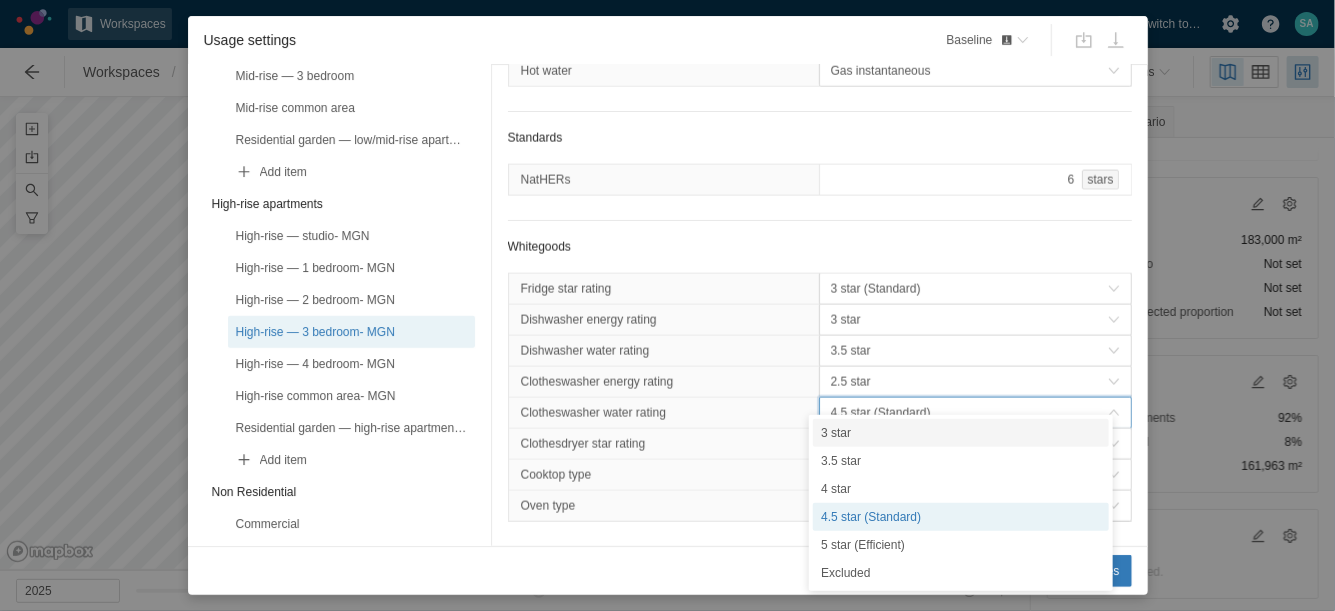 click on "3 star" at bounding box center [961, 433] 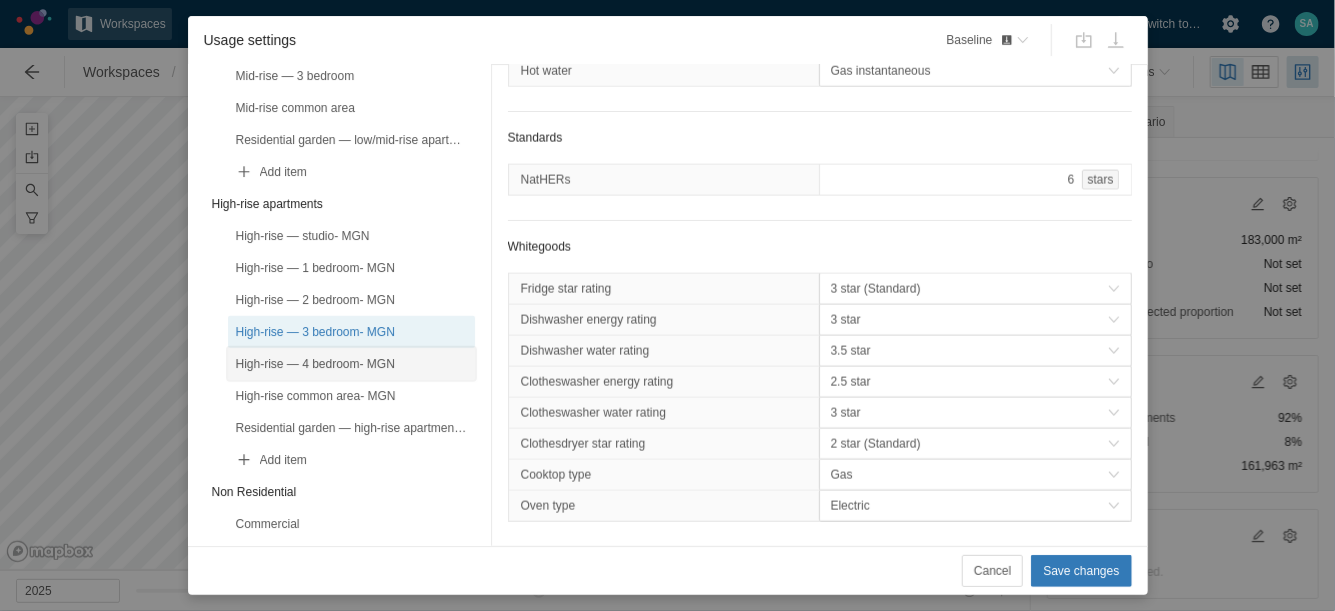 click on "High-rise — 4 bedroom- MGN" at bounding box center [351, 364] 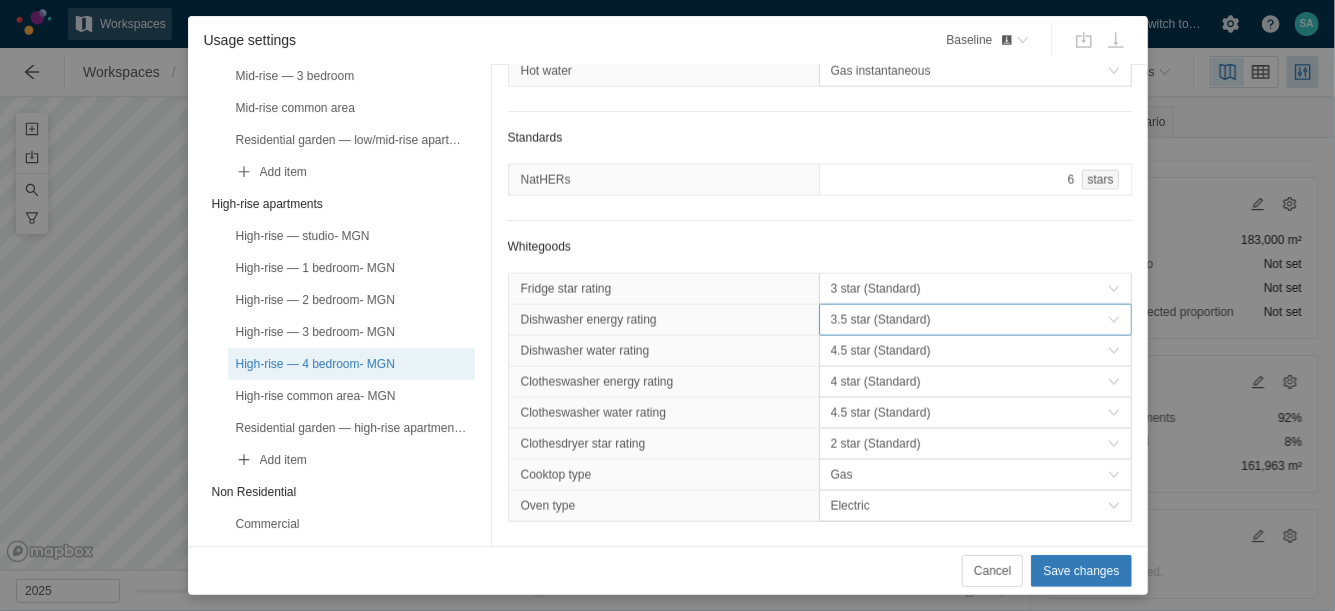 click on "3.5 star (Standard)" at bounding box center [969, 320] 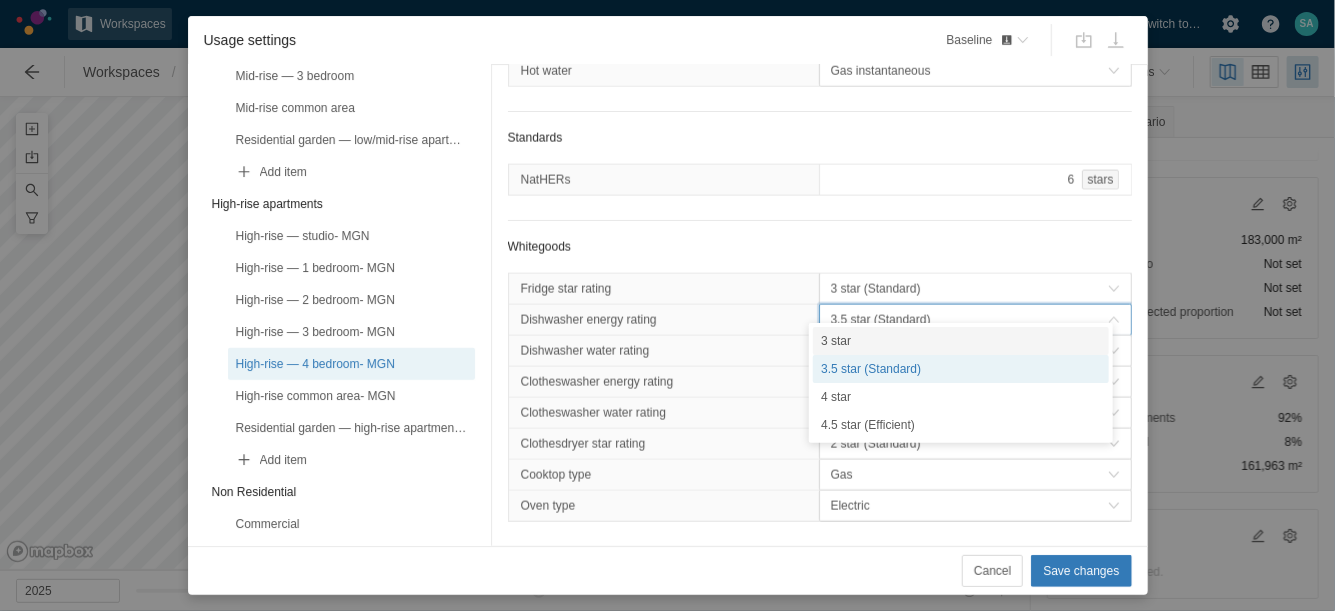 click on "3 star" at bounding box center (961, 341) 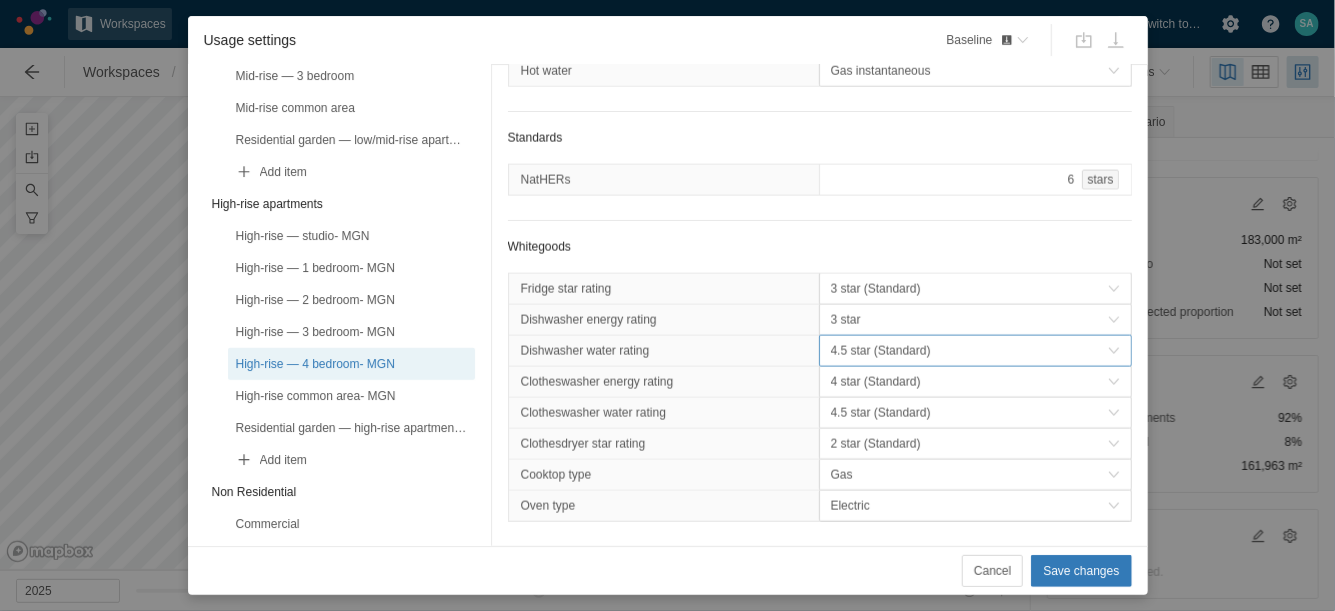 click on "4.5 star (Standard)" at bounding box center (969, 351) 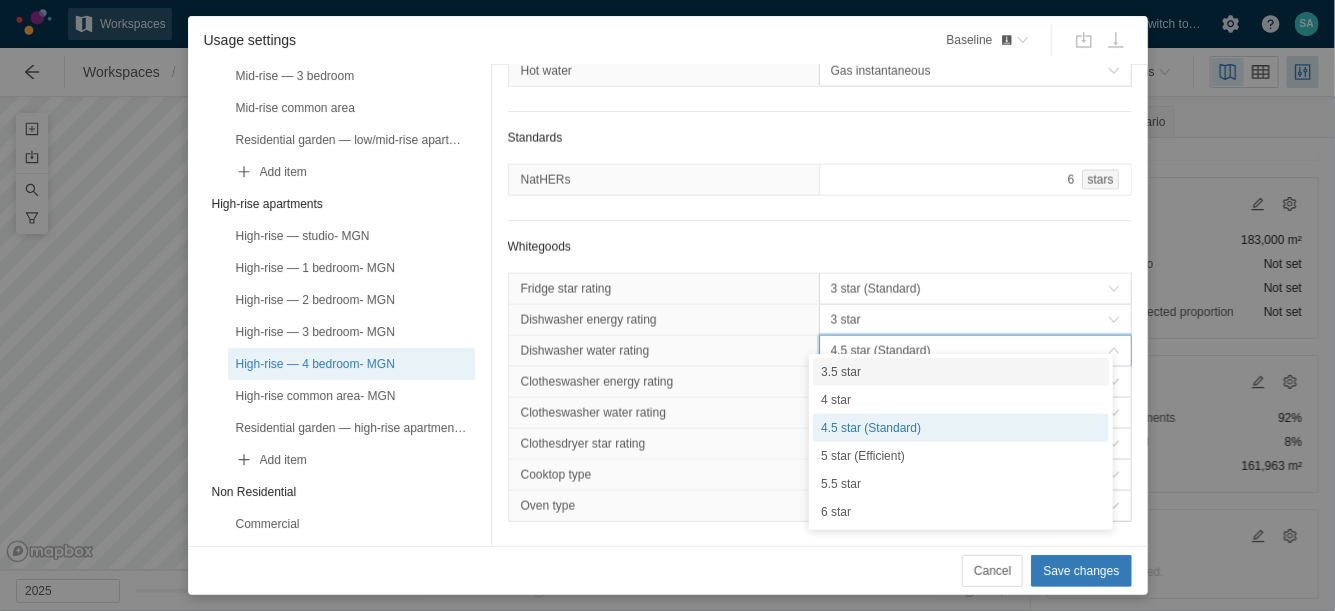 click on "3.5 star" at bounding box center [961, 372] 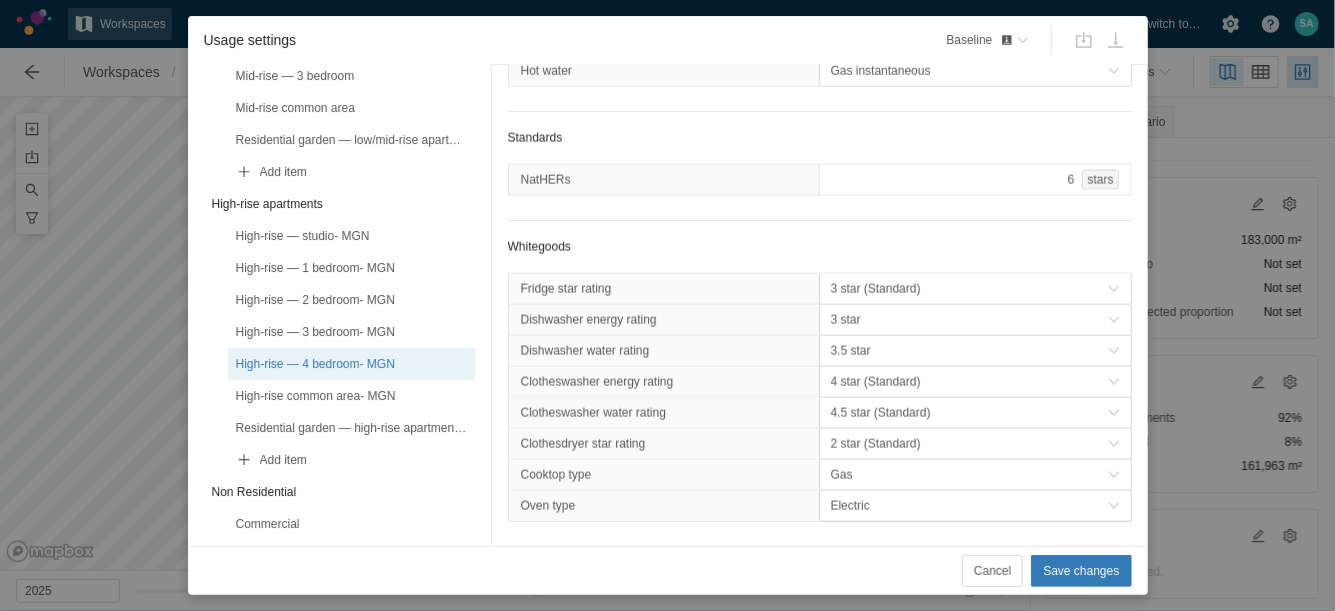 click on "4 star (Standard)" at bounding box center [969, 382] 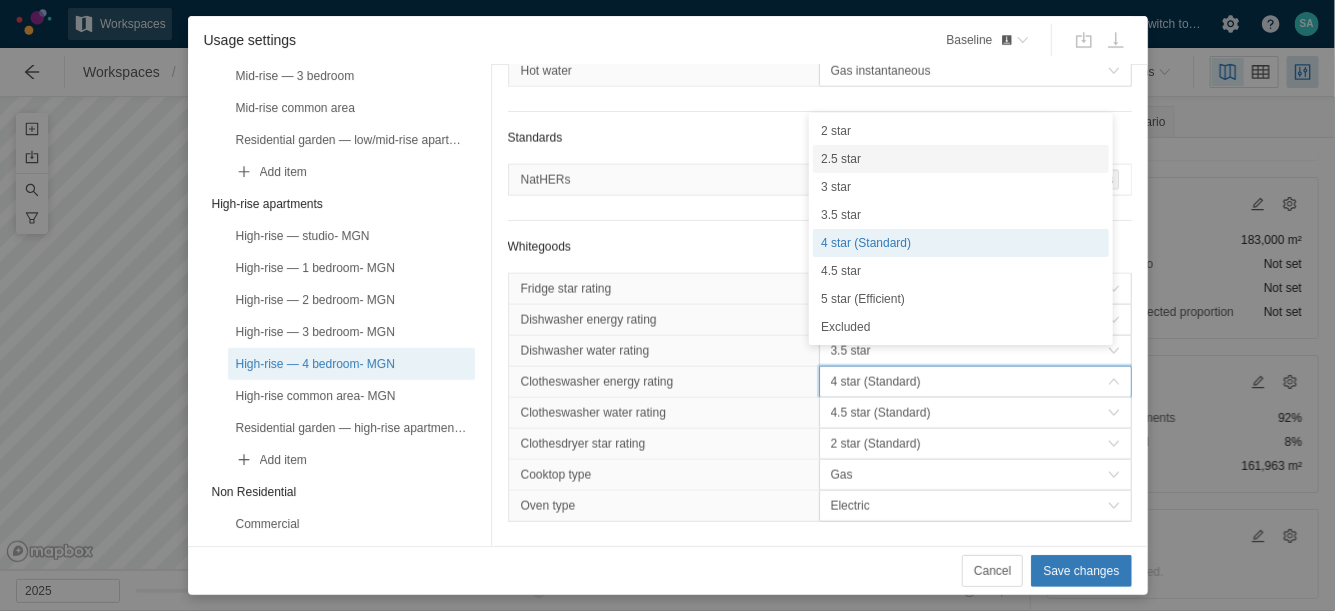 click on "2.5 star" at bounding box center [961, 159] 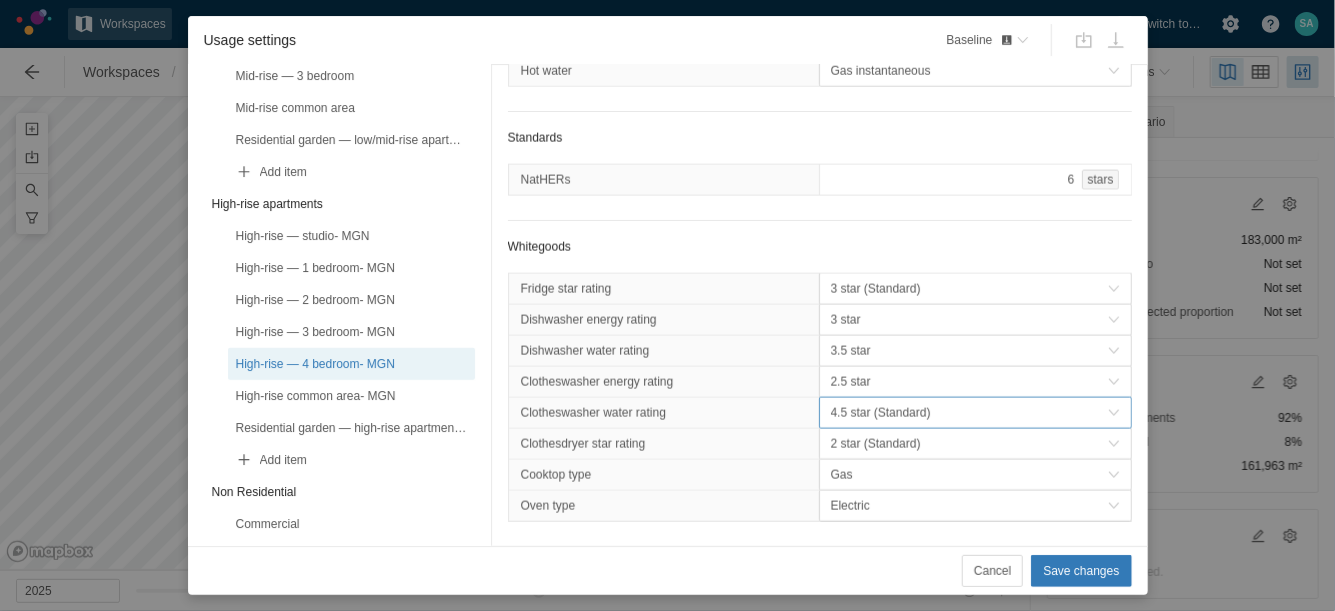 click on "4.5 star (Standard)" at bounding box center [969, 413] 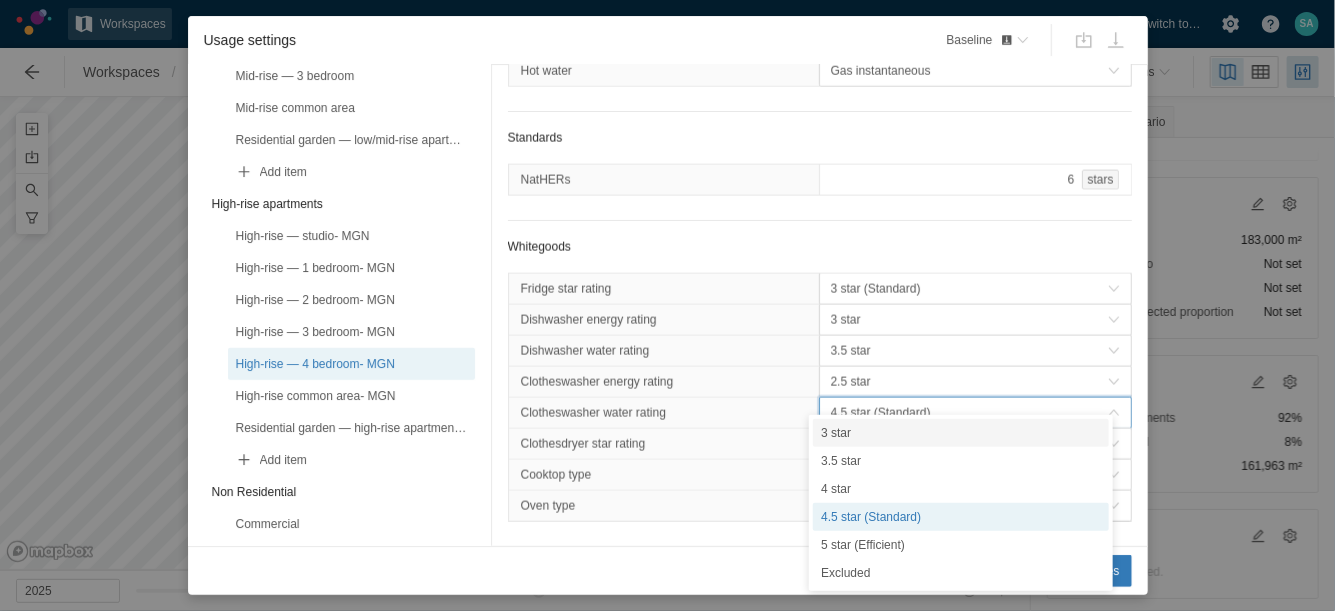 click on "3 star" at bounding box center (961, 433) 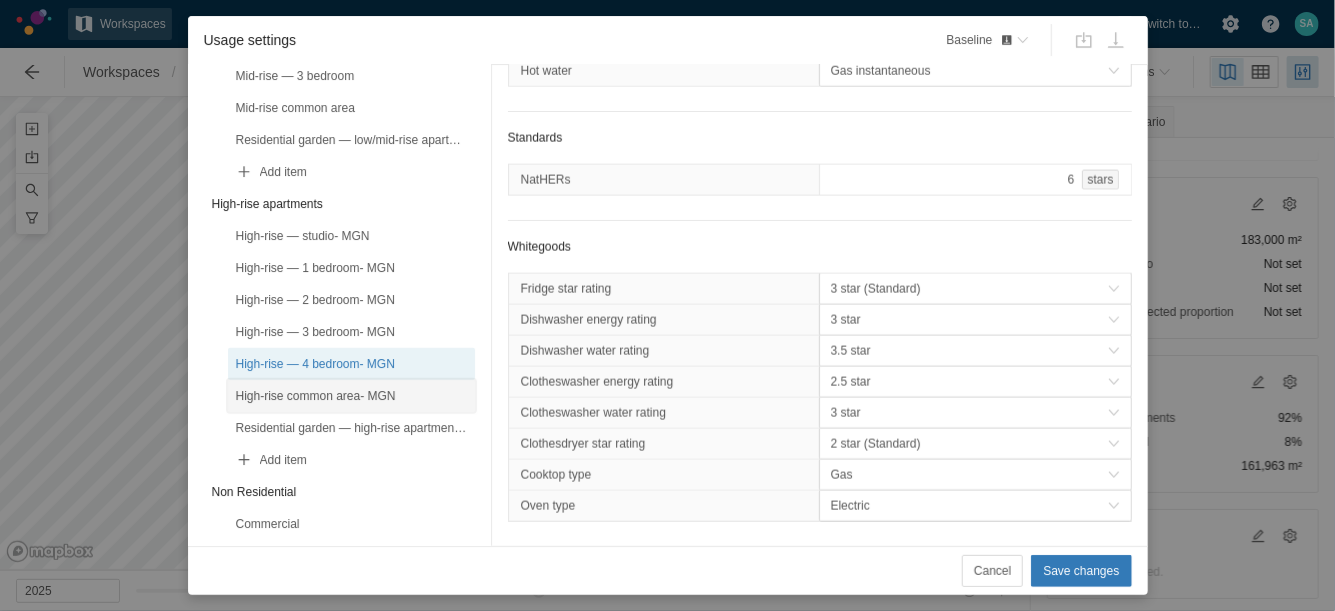 click on "High-rise common area- MGN" at bounding box center (351, 396) 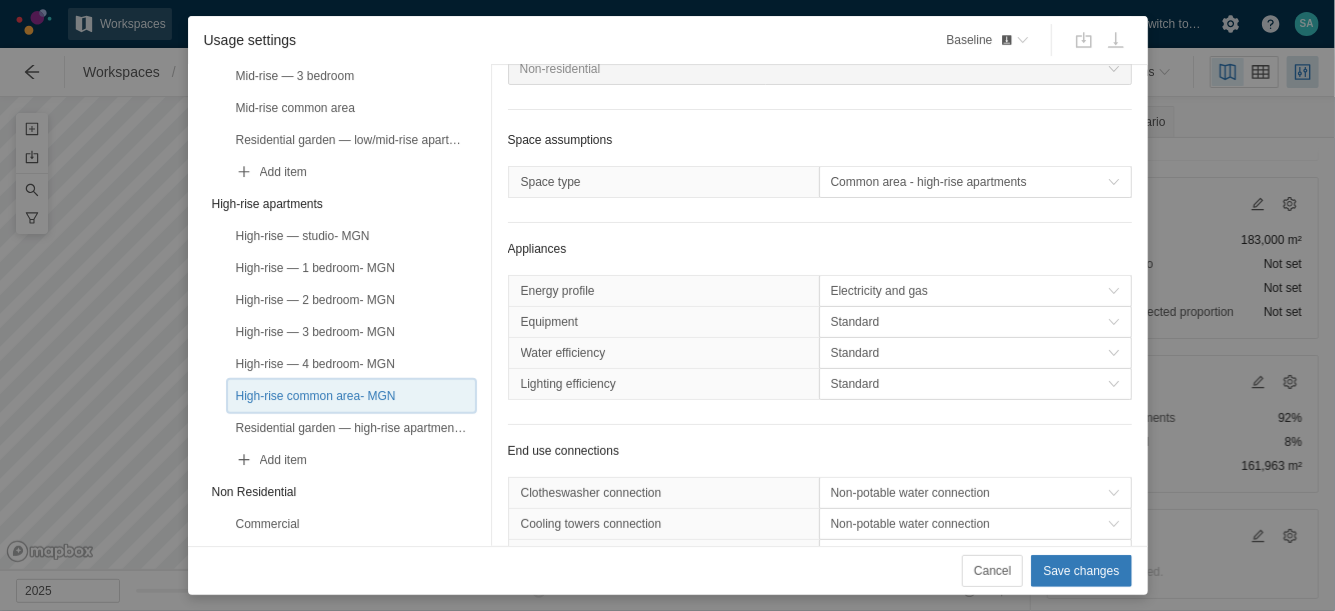 scroll, scrollTop: 86, scrollLeft: 0, axis: vertical 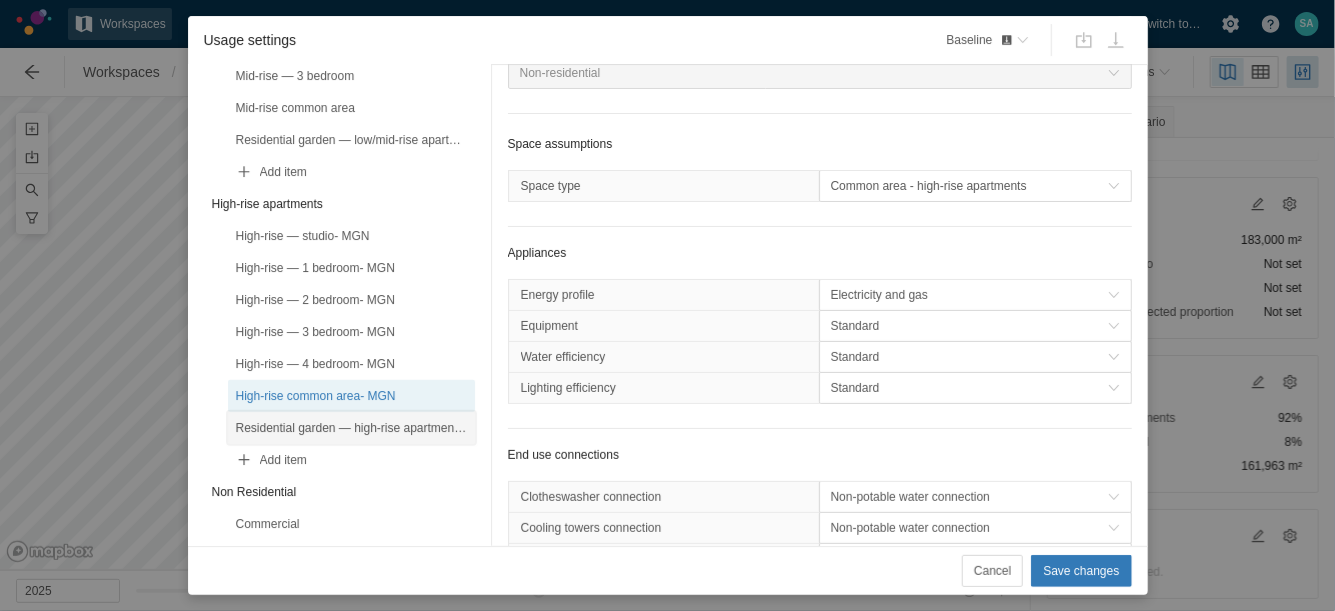click on "Residential garden — high-rise apartments- MGN" at bounding box center [351, 428] 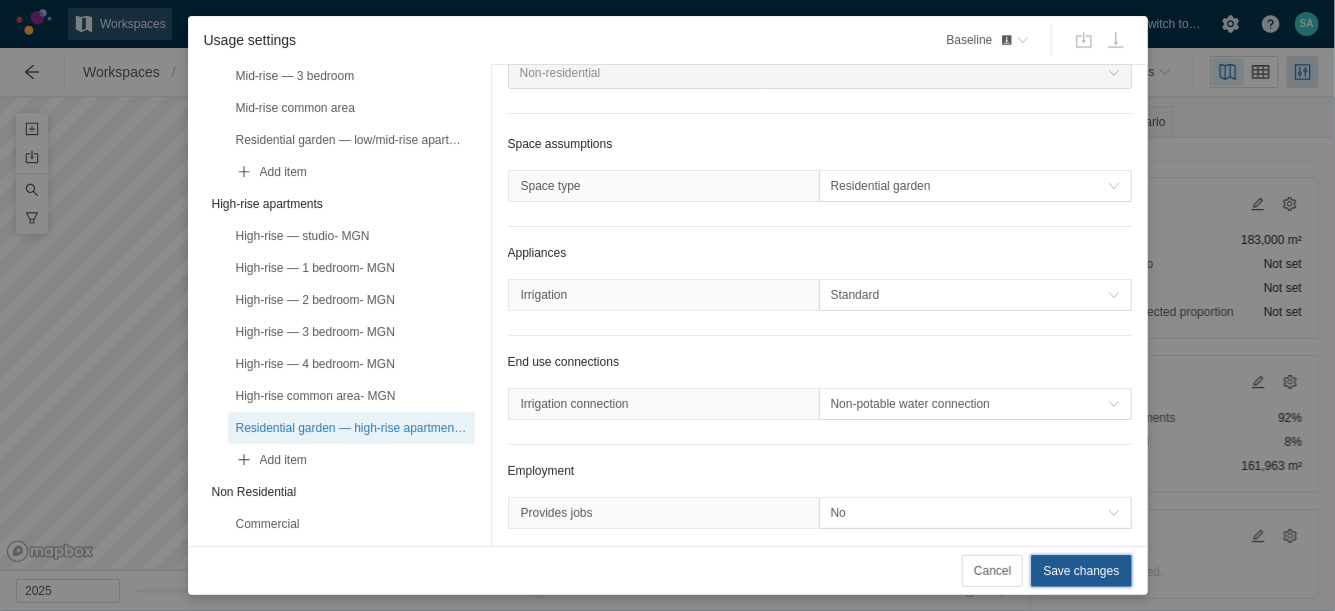 click on "Save changes" at bounding box center [1081, 571] 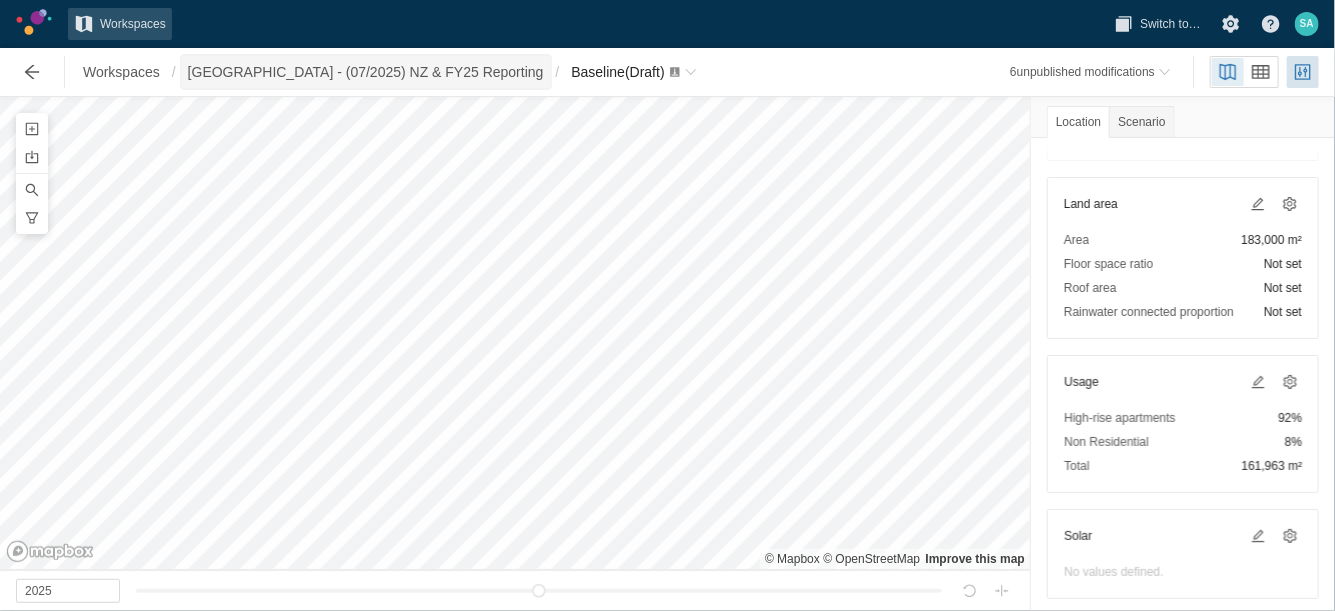 click on "[GEOGRAPHIC_DATA] - (07/2025) NZ & FY25 Reporting" at bounding box center (366, 72) 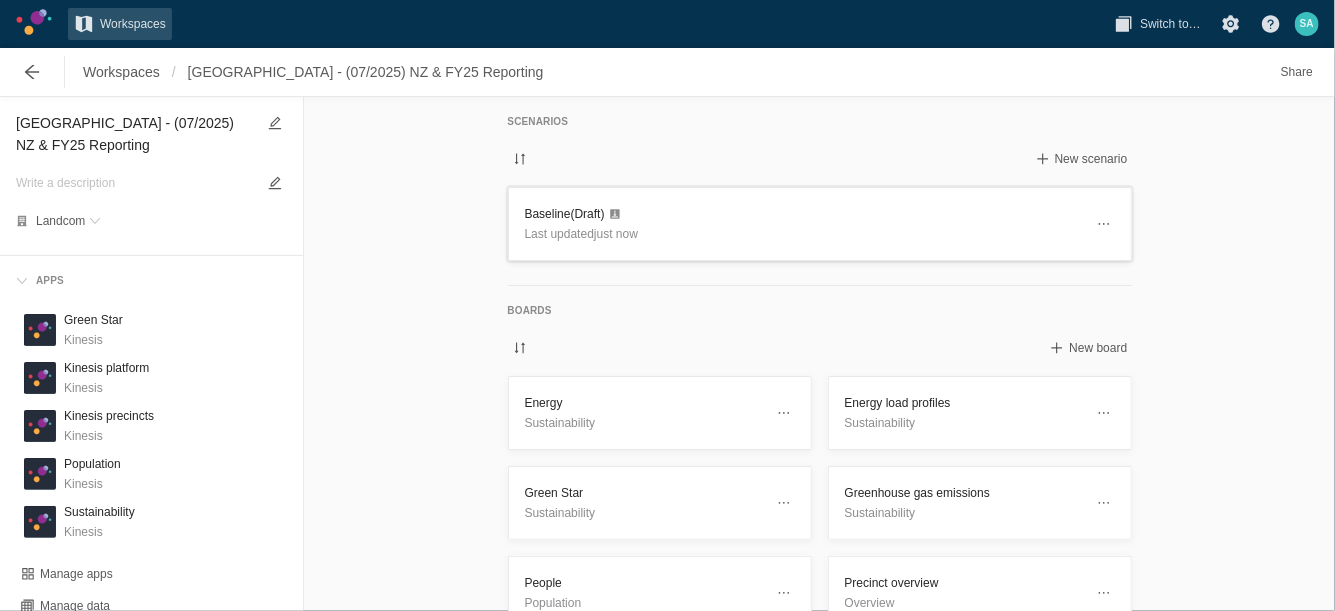 click on "Baseline  (Draft)" at bounding box center (804, 214) 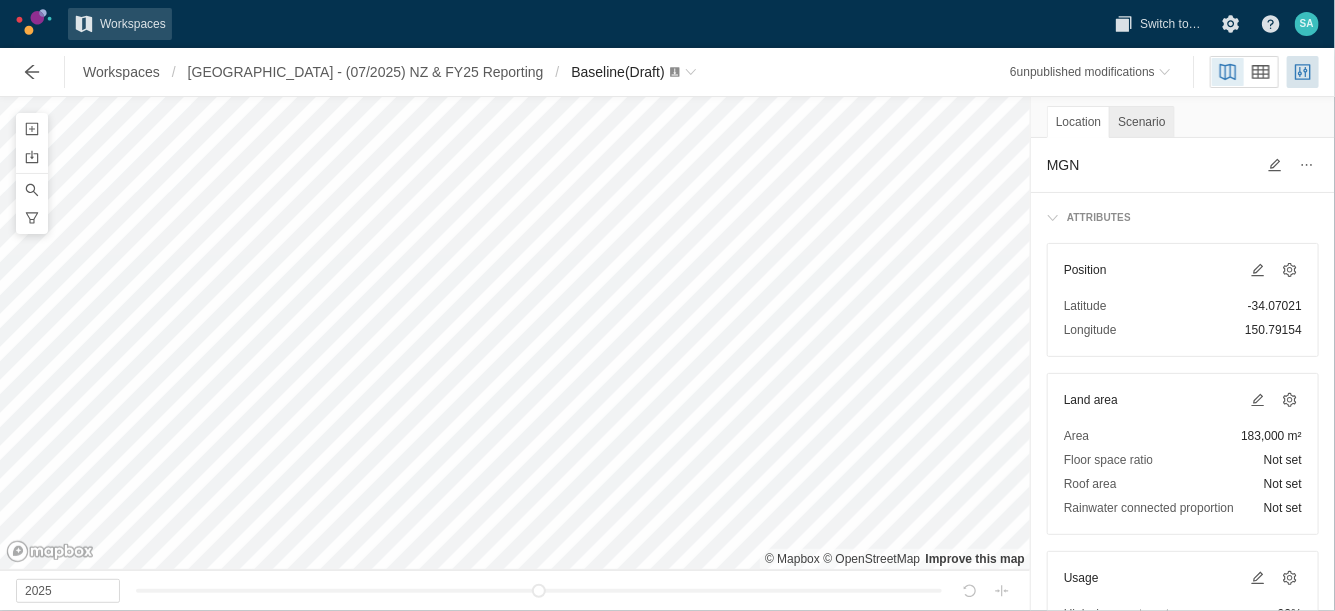 click on "Scenario" at bounding box center (1141, 122) 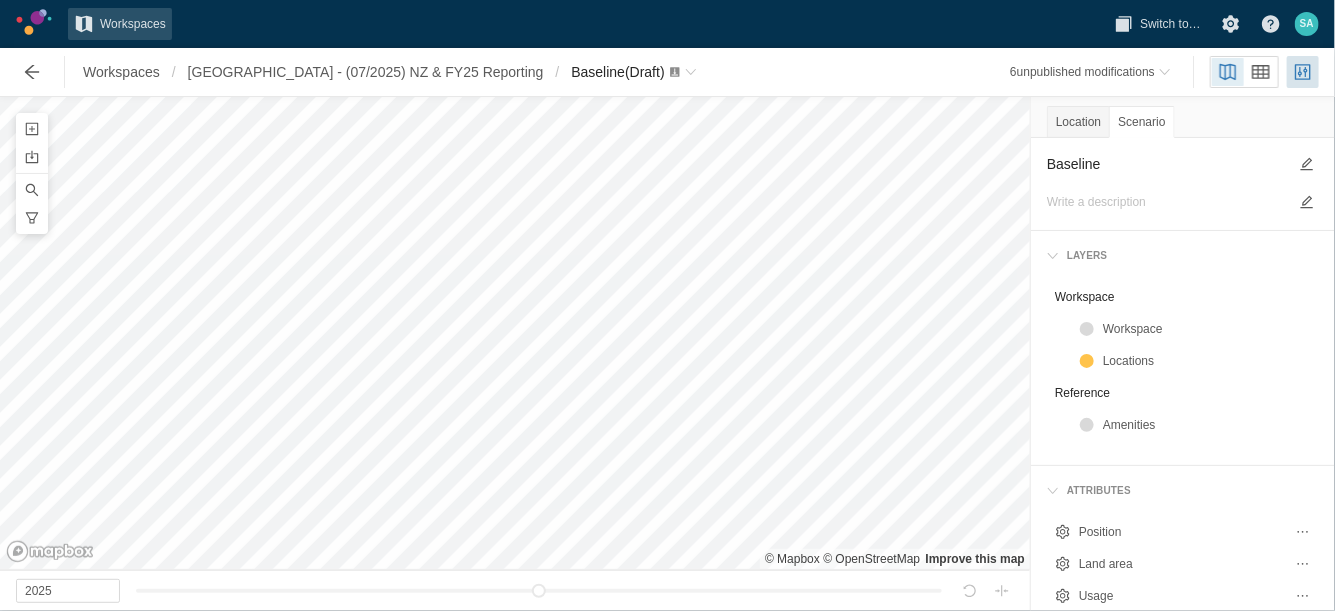 click on "Baseline" at bounding box center (1167, 164) 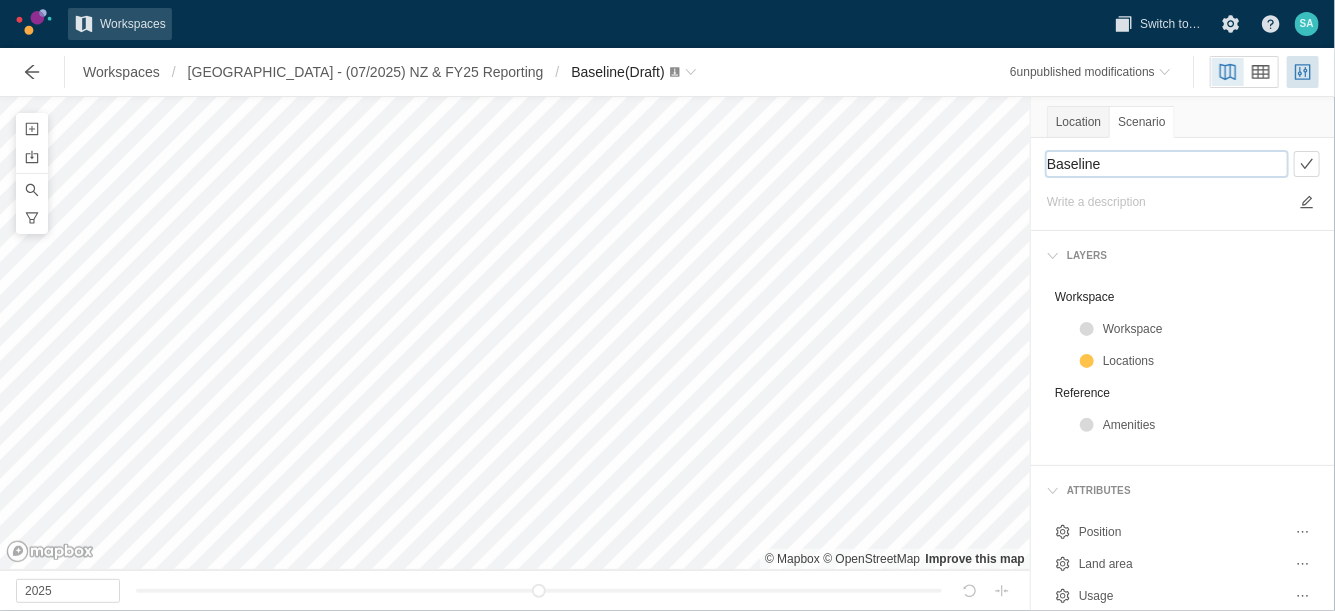click on "Baseline" at bounding box center [1167, 164] 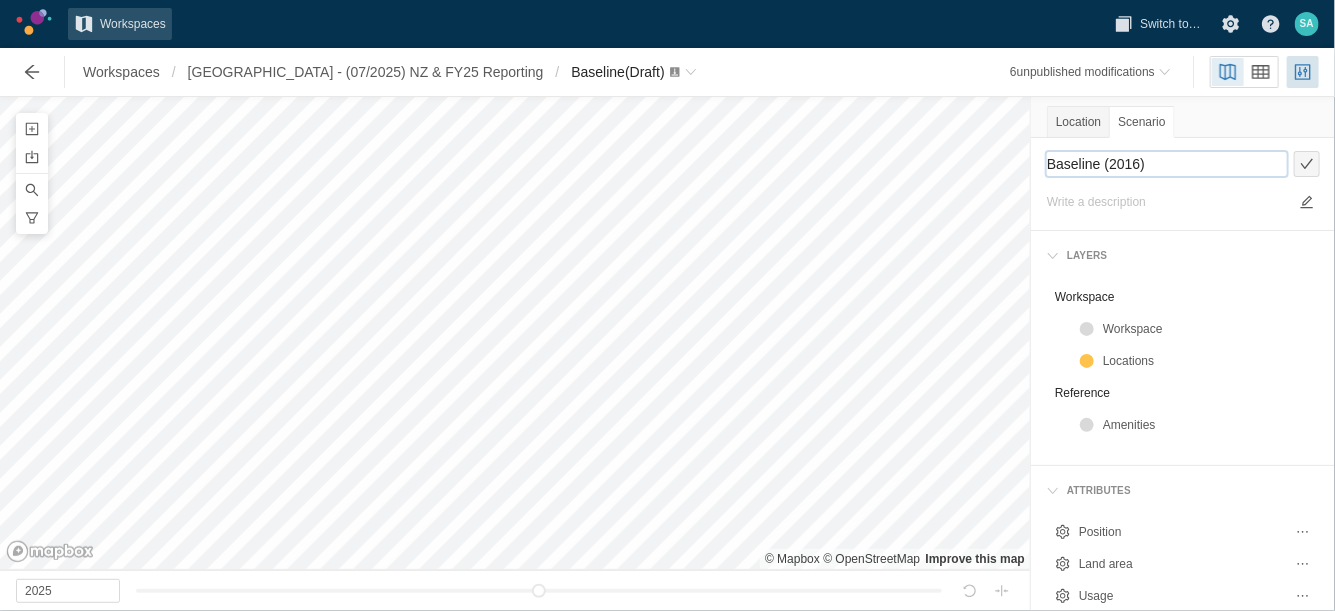 type on "Baseline (2016)" 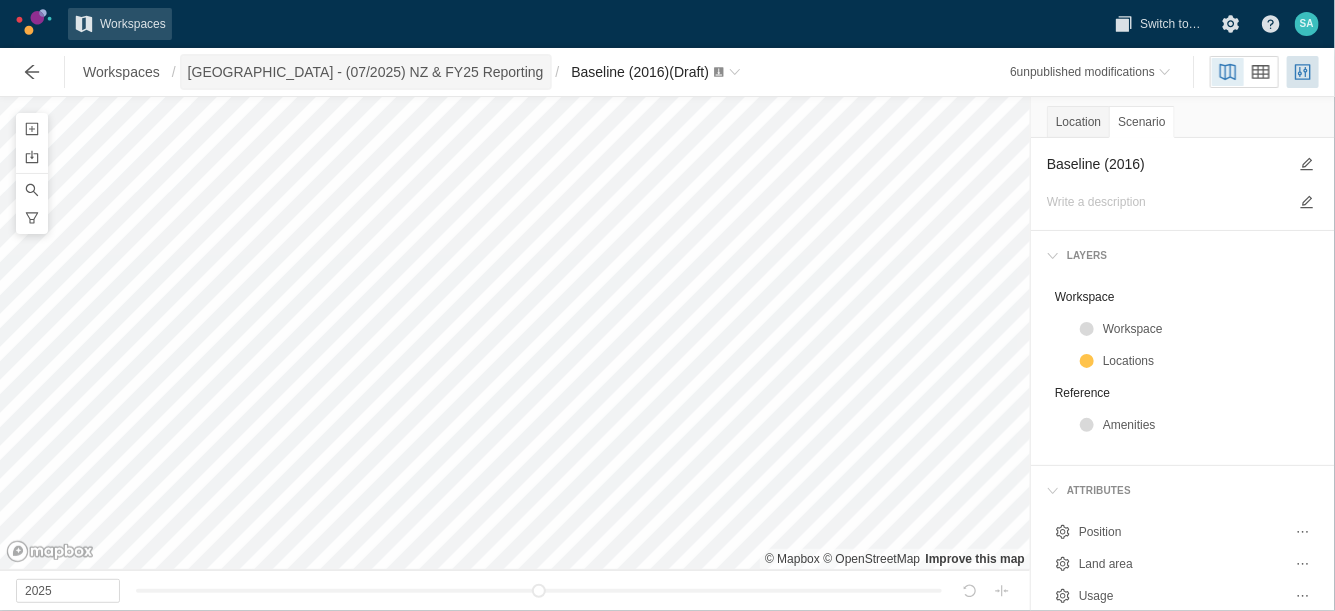 click on "[GEOGRAPHIC_DATA] - (07/2025) NZ & FY25 Reporting" at bounding box center (366, 72) 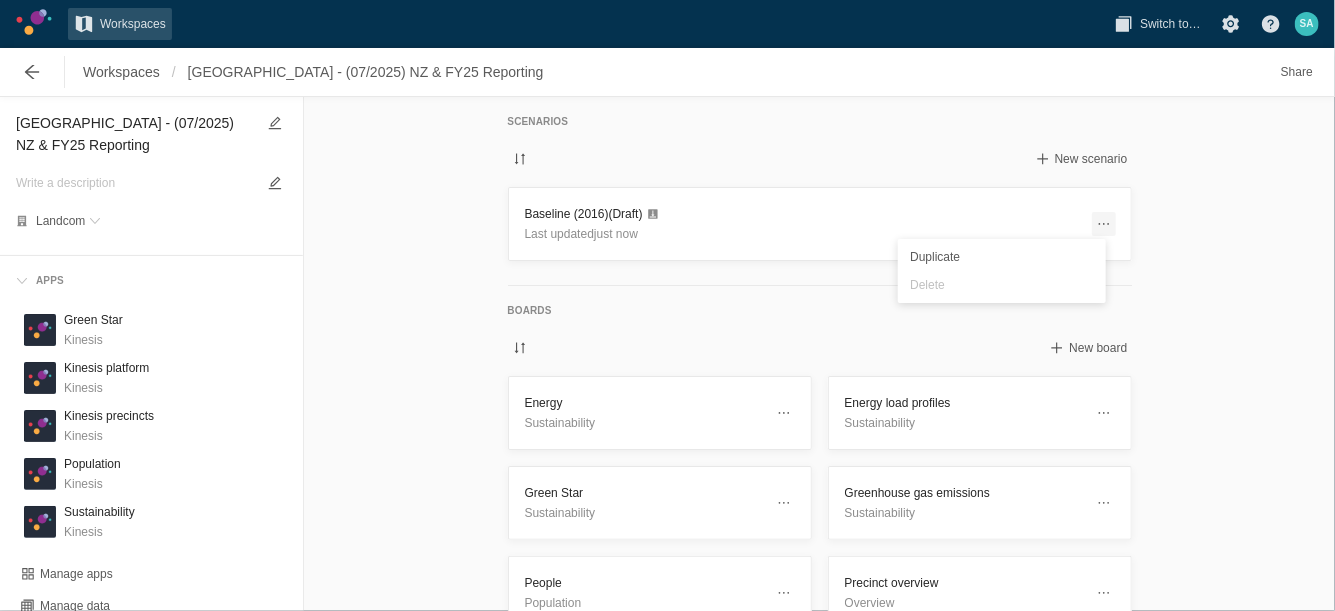 click at bounding box center (1104, 224) 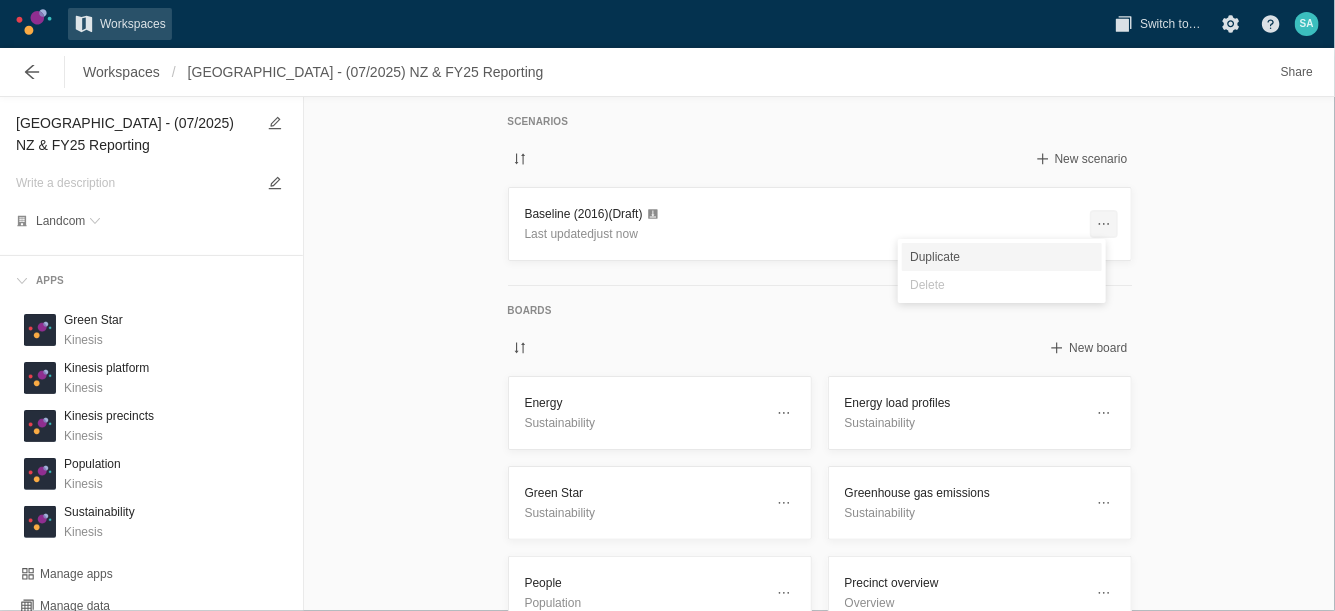 click on "Duplicate" at bounding box center [1002, 257] 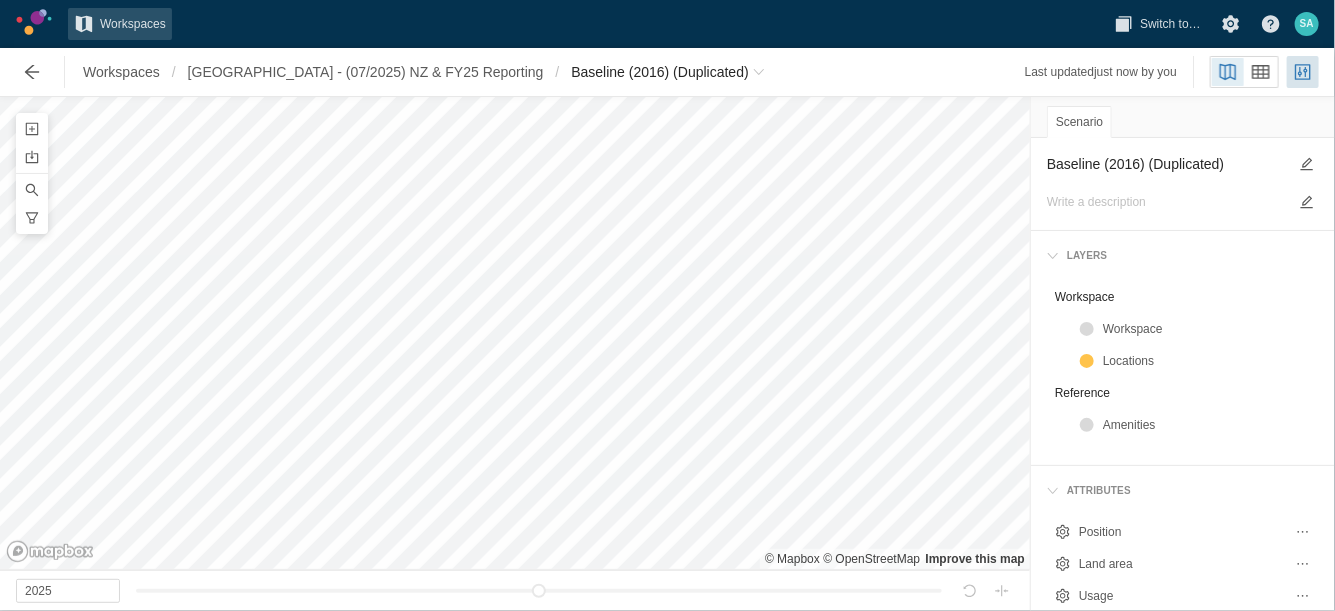 click on "Baseline (2016) (Duplicated)" at bounding box center [1167, 164] 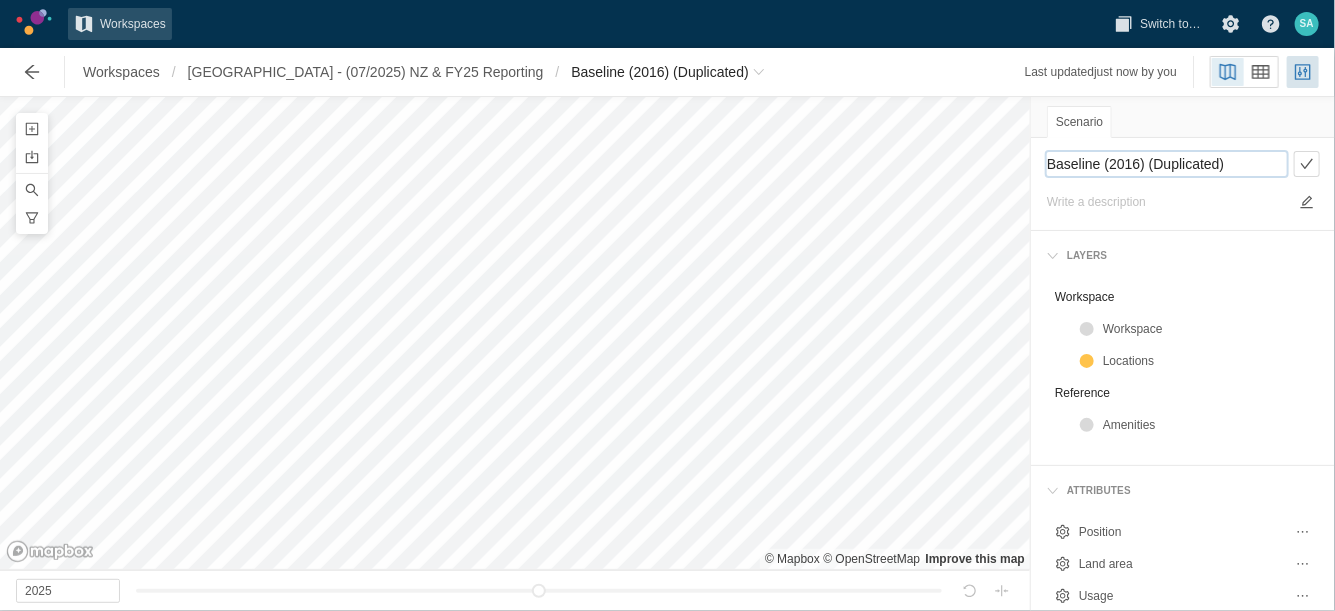 click on "Baseline (2016) (Duplicated)" at bounding box center [1167, 164] 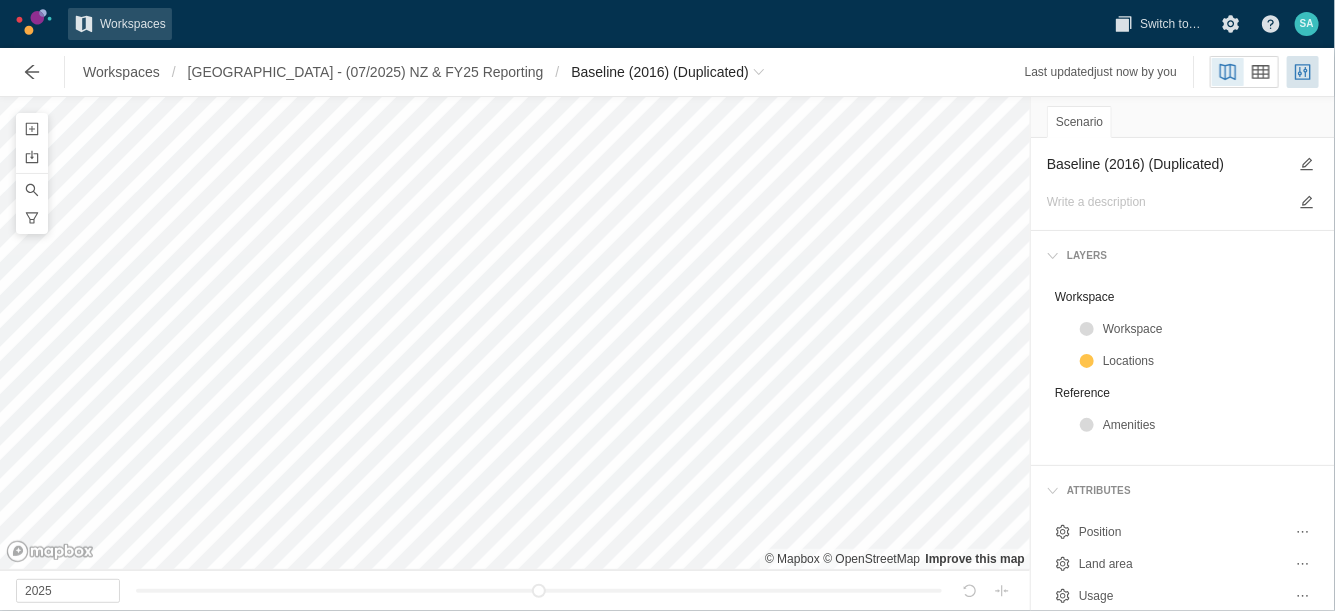 click on "Baseline (2016) (Duplicated)" at bounding box center (1167, 164) 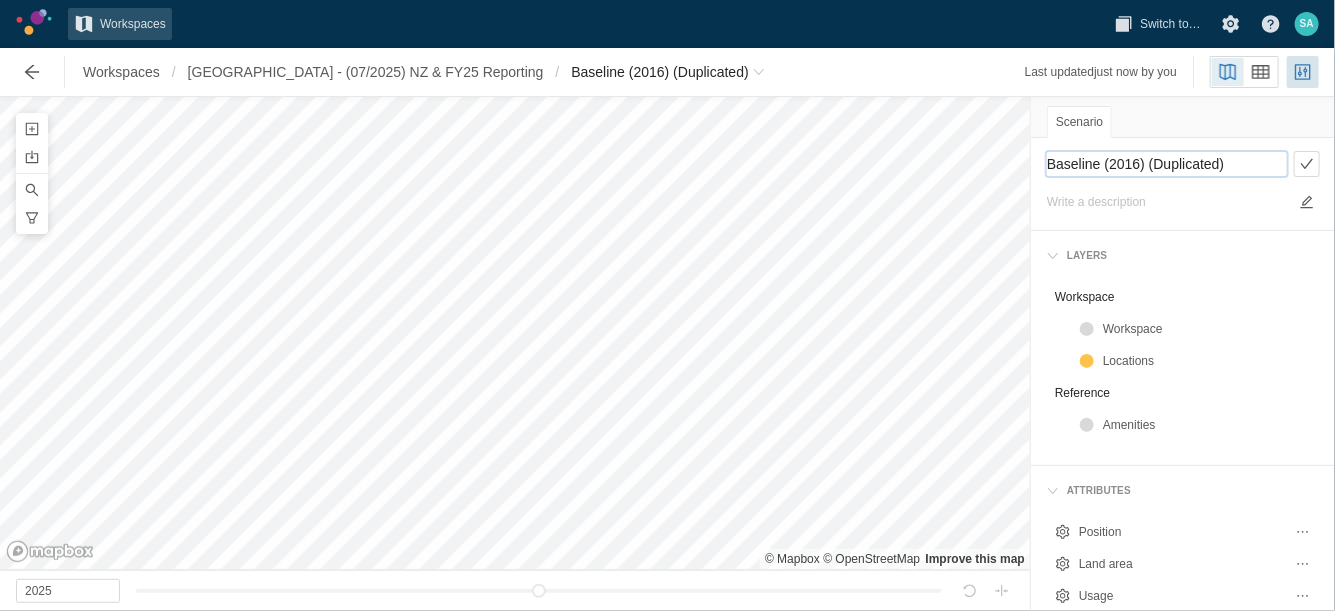 click on "Baseline (2016) (Duplicated)" at bounding box center (1167, 164) 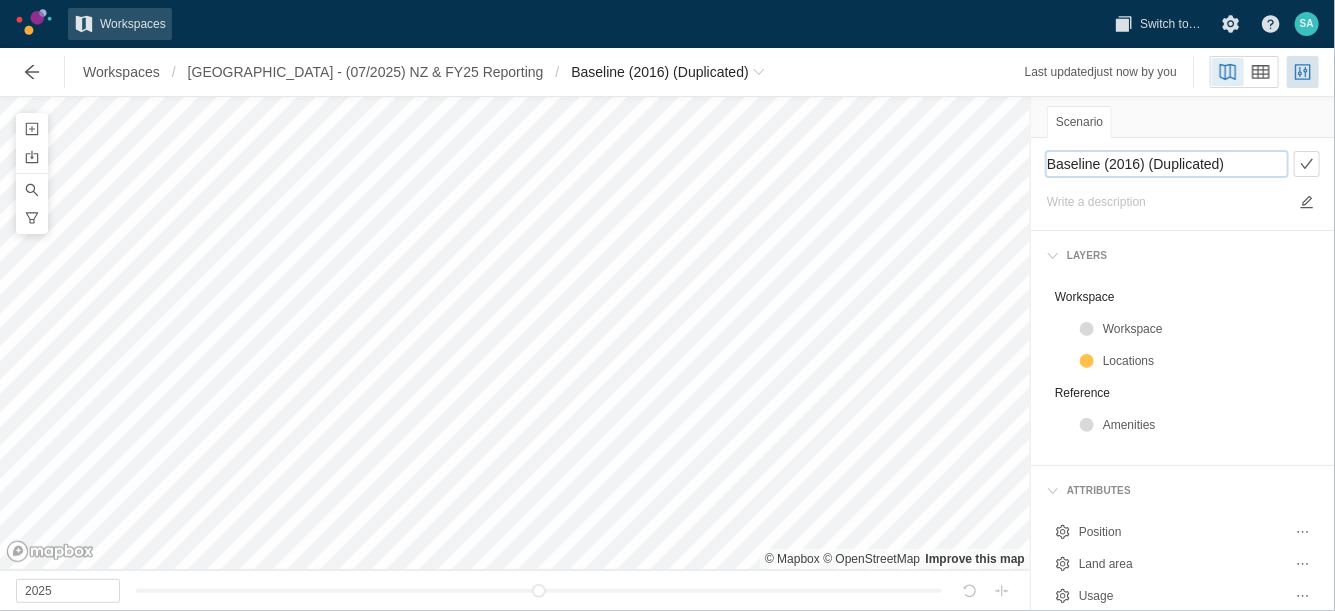 paste on "Landcom target +NCC and Sustainable Buildings SEPP" 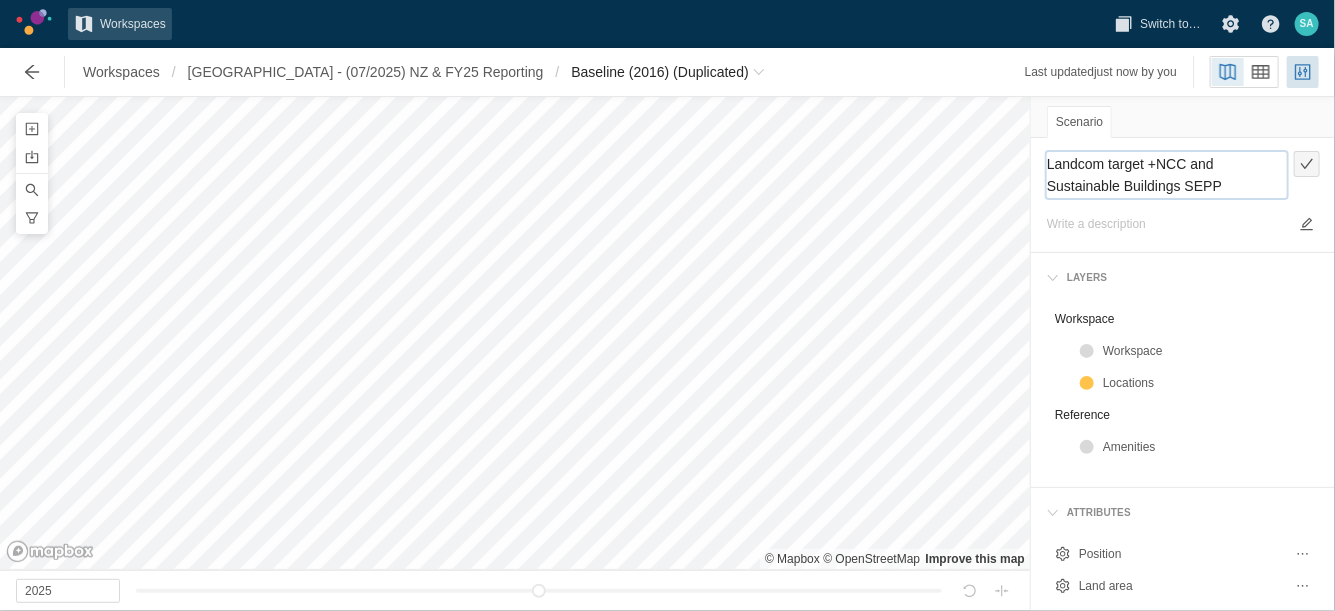 type on "Landcom target +NCC and Sustainable Buildings SEPP" 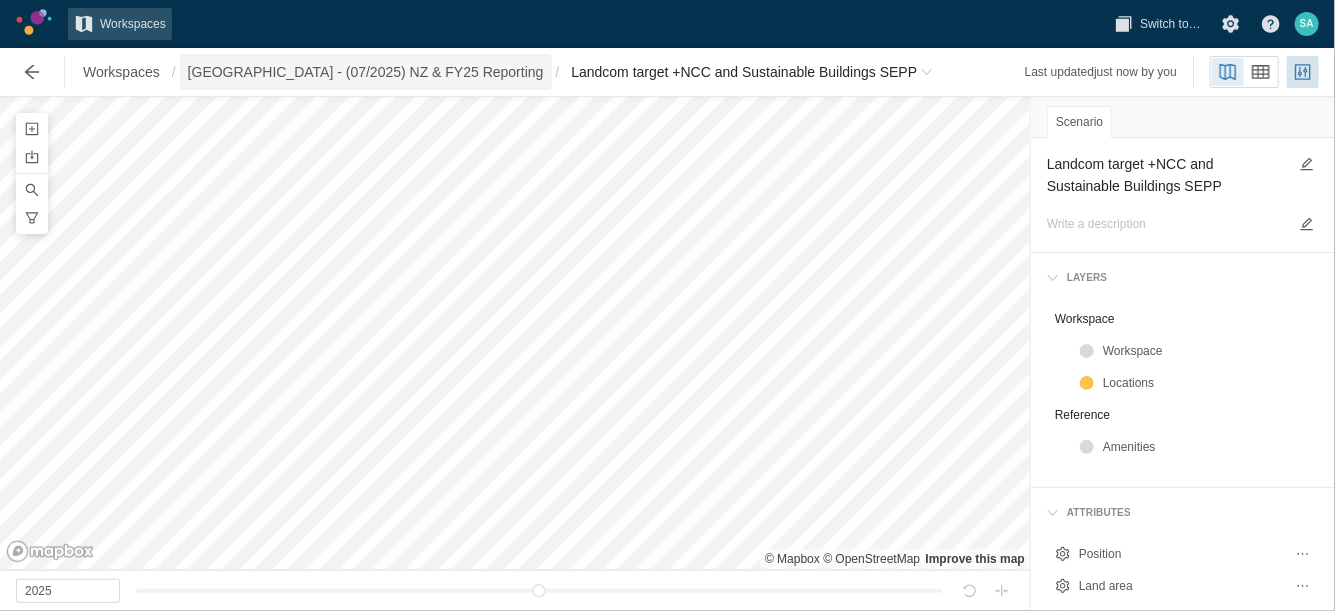 click on "[GEOGRAPHIC_DATA] - (07/2025) NZ & FY25 Reporting" at bounding box center [366, 72] 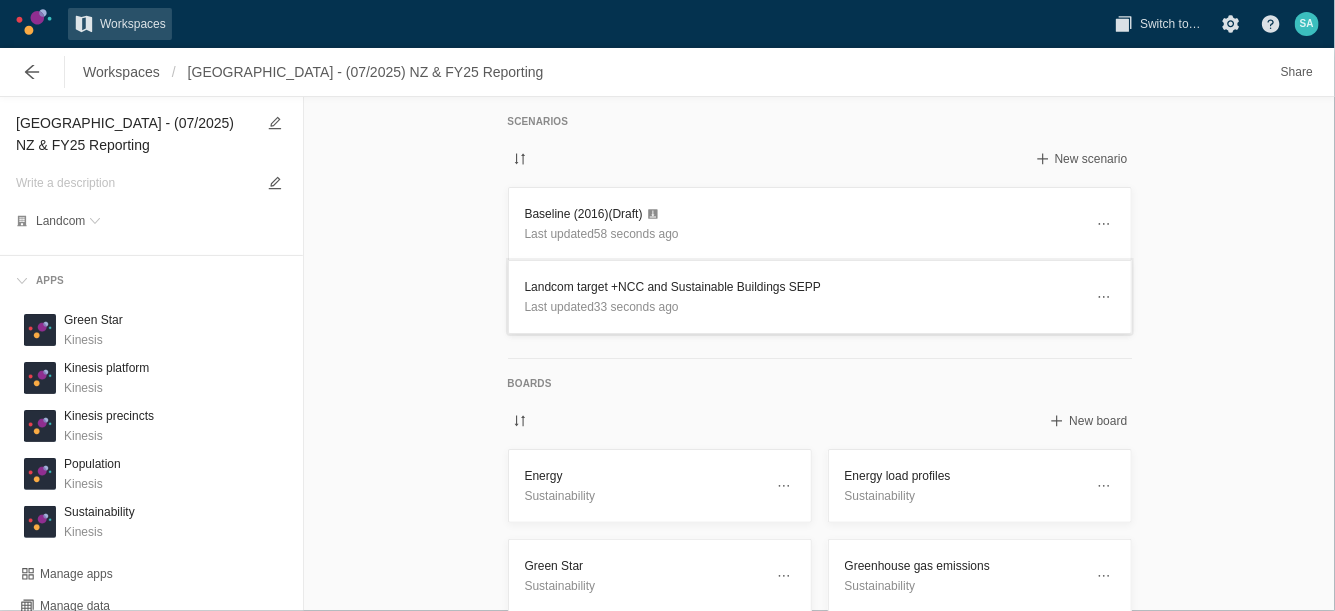 click on "Landcom target +NCC and Sustainable Buildings SEPP" at bounding box center [804, 287] 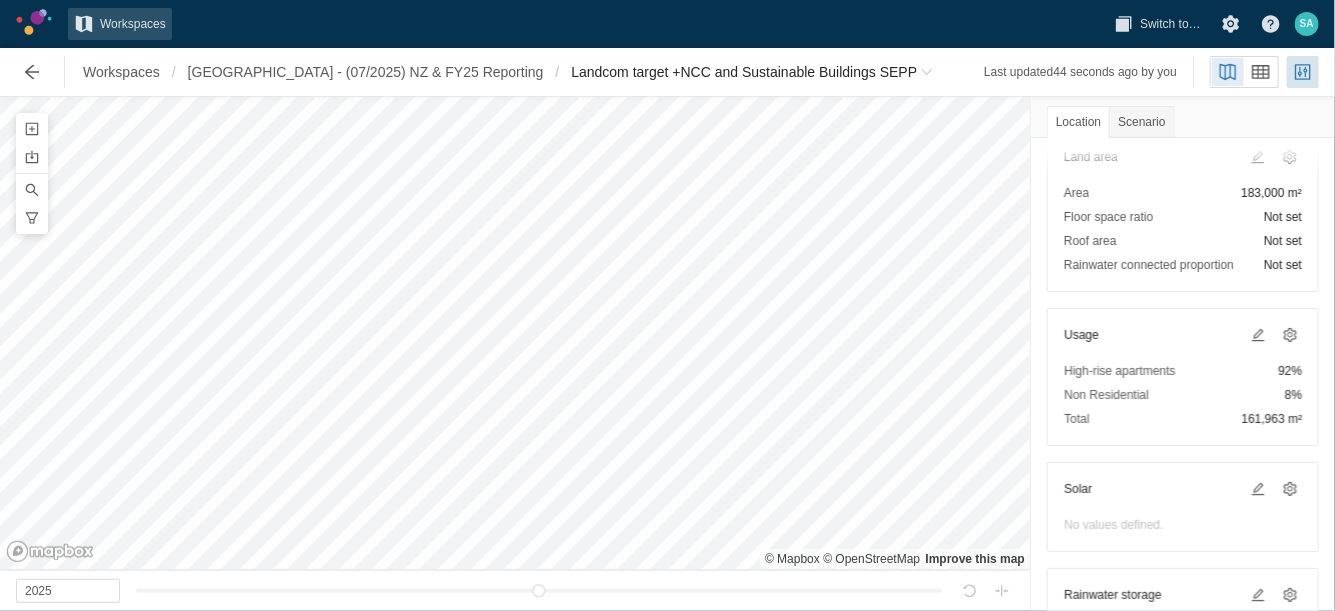 scroll, scrollTop: 355, scrollLeft: 0, axis: vertical 